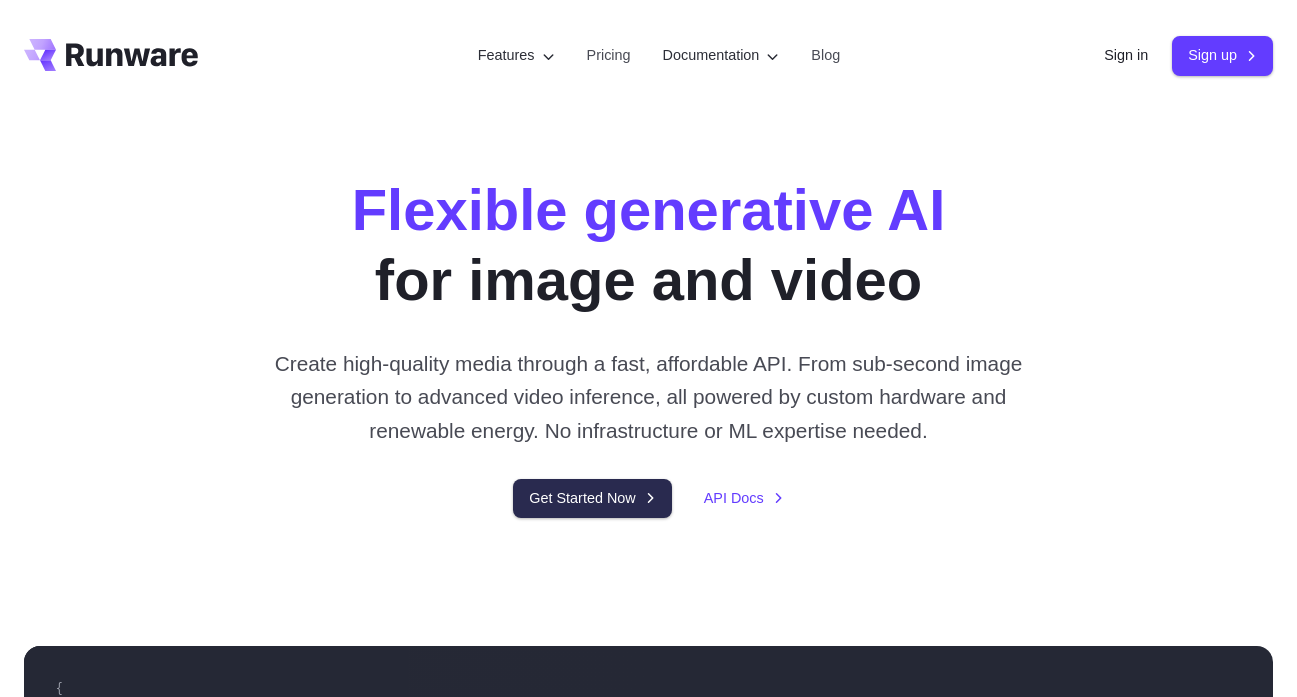 scroll, scrollTop: 0, scrollLeft: 0, axis: both 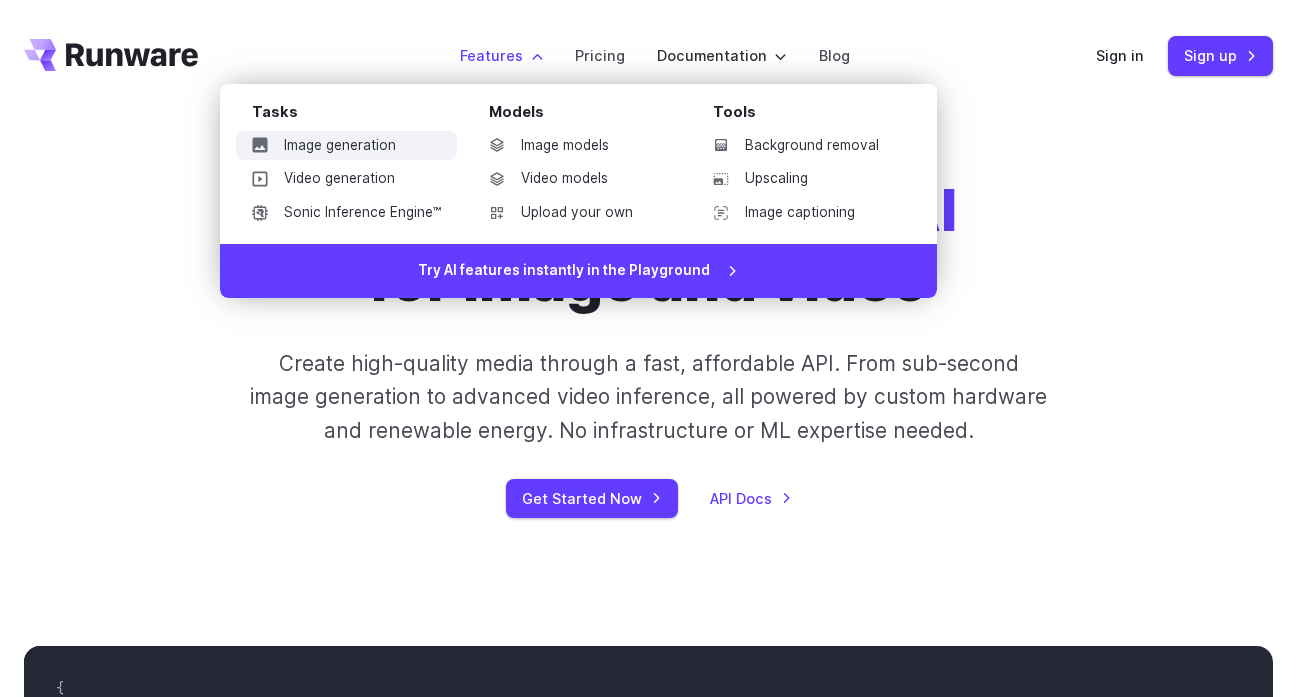 click on "Image generation" at bounding box center (346, 146) 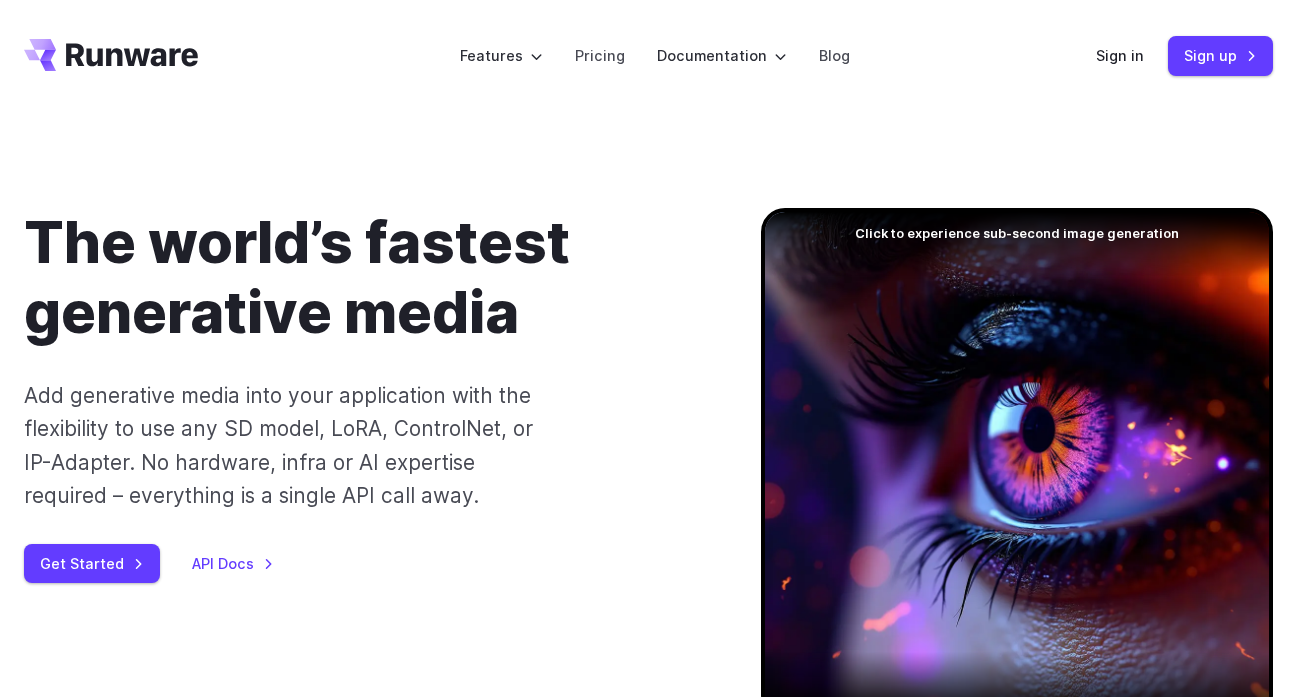 scroll, scrollTop: 0, scrollLeft: 0, axis: both 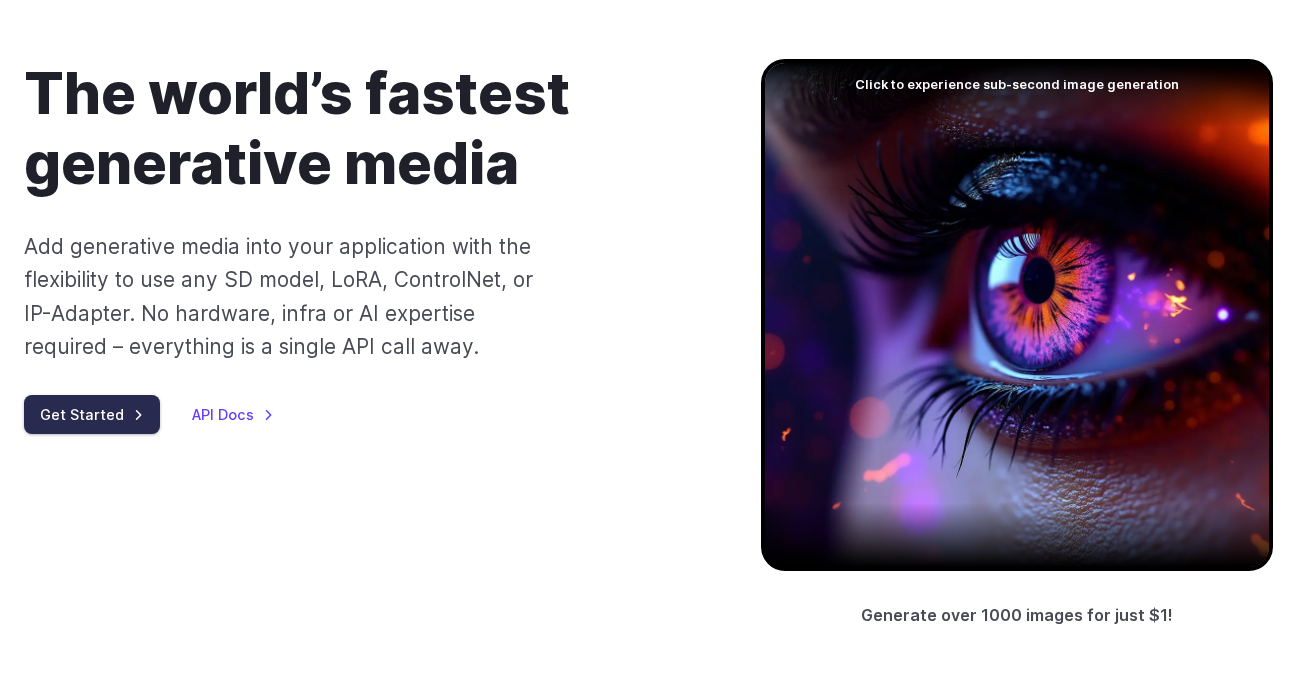 click on "Get Started" at bounding box center (92, 414) 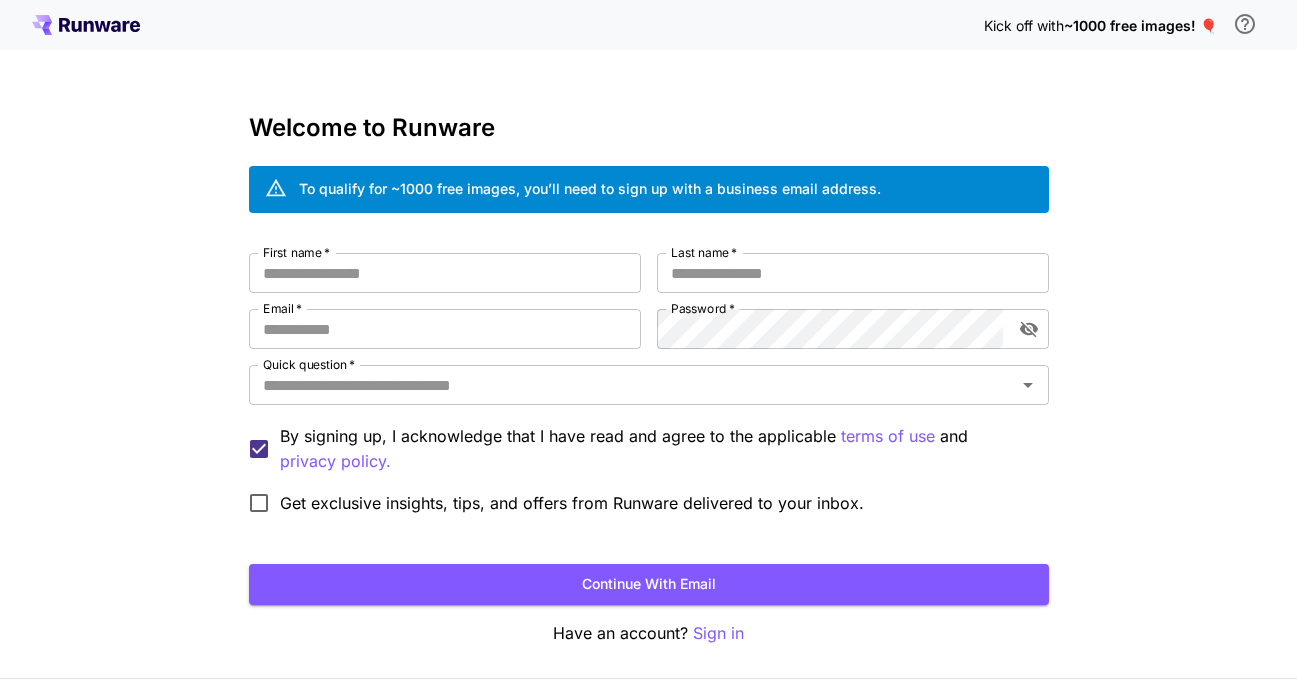 scroll, scrollTop: 0, scrollLeft: 0, axis: both 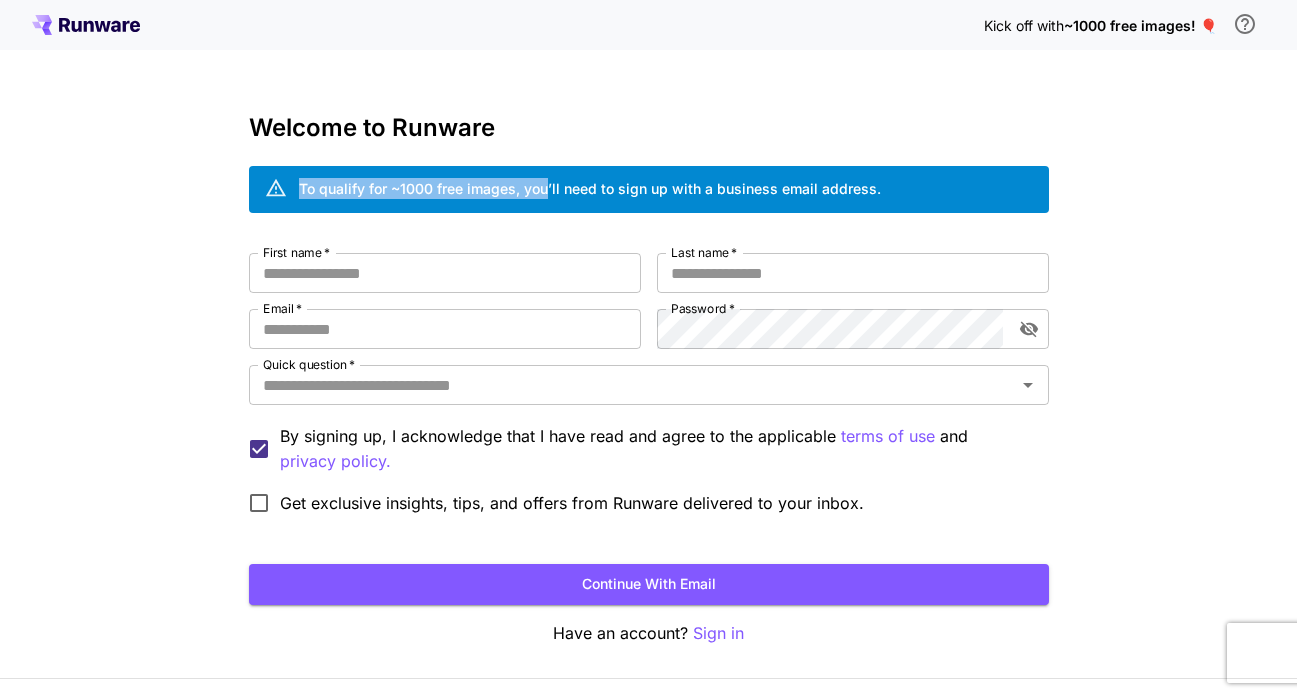 drag, startPoint x: 314, startPoint y: 191, endPoint x: 550, endPoint y: 193, distance: 236.00847 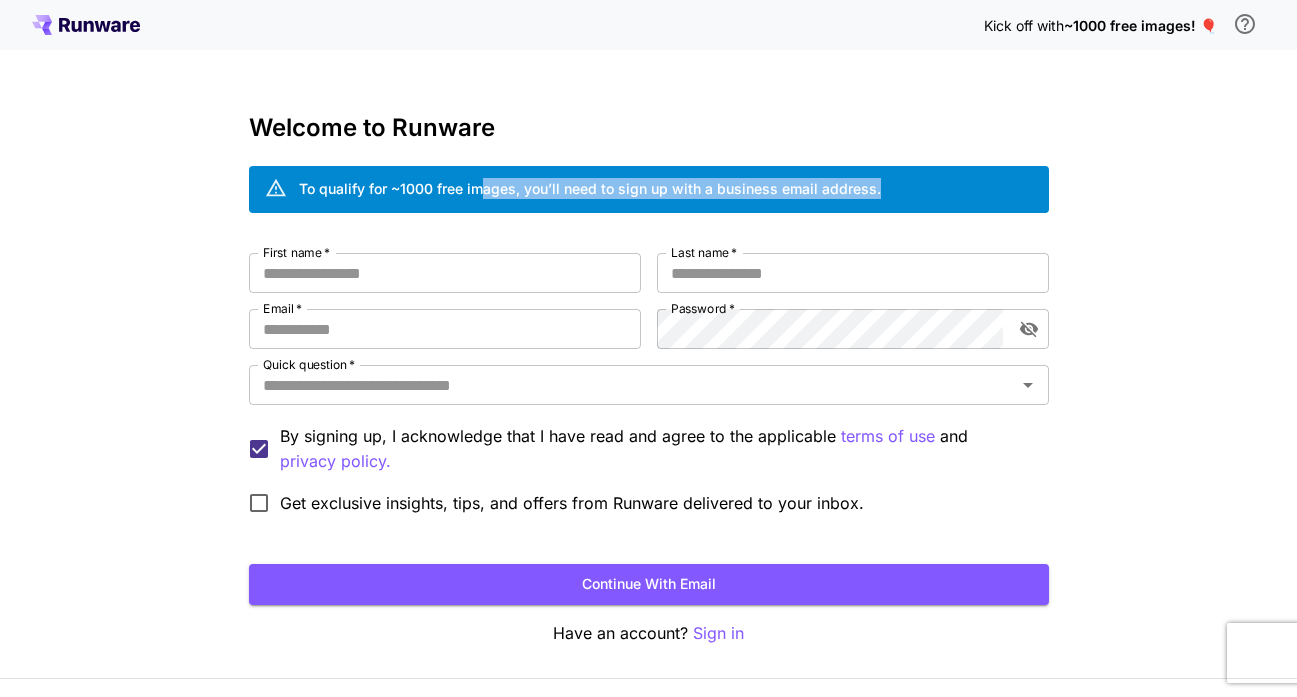 drag, startPoint x: 493, startPoint y: 192, endPoint x: 776, endPoint y: 200, distance: 283.11304 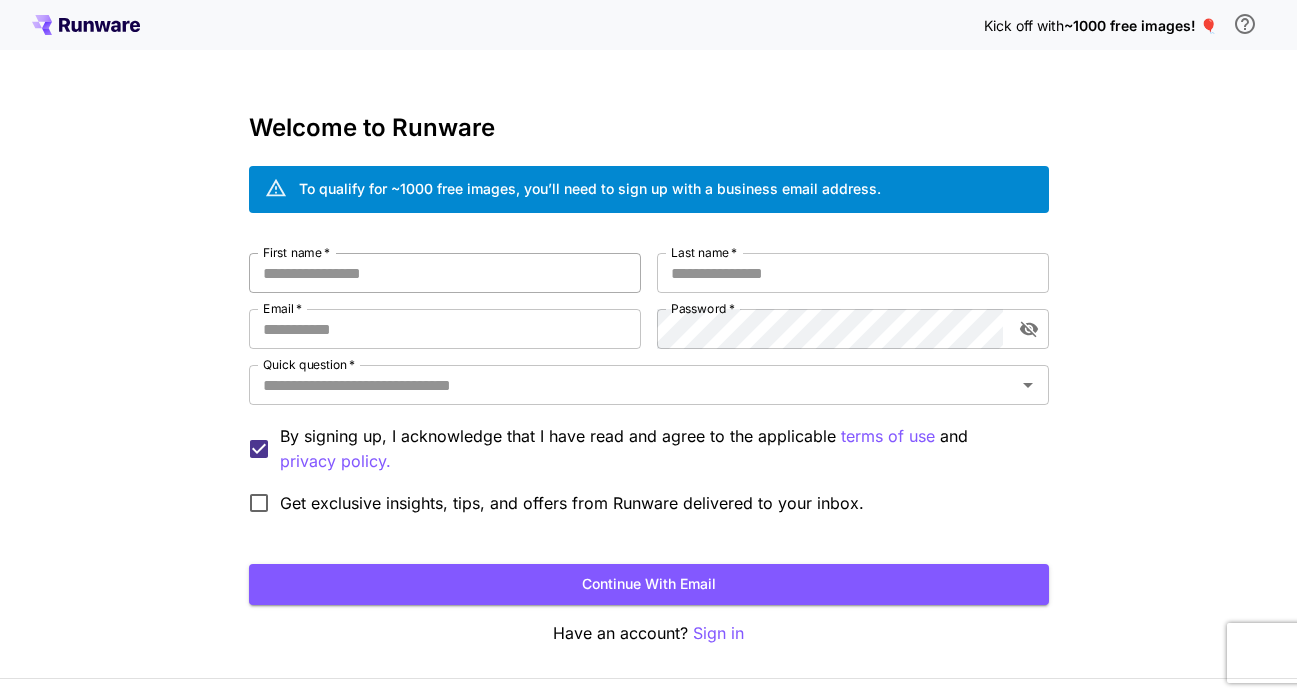 click on "First name   *" at bounding box center (445, 273) 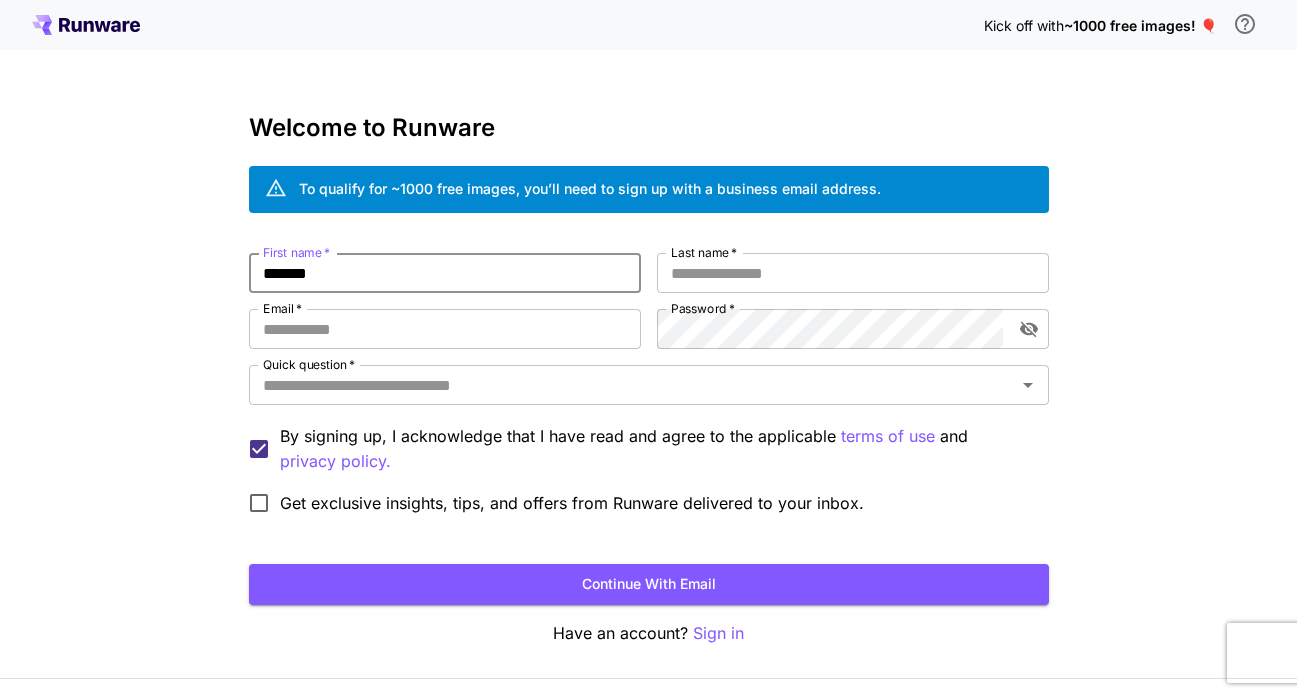 type on "*******" 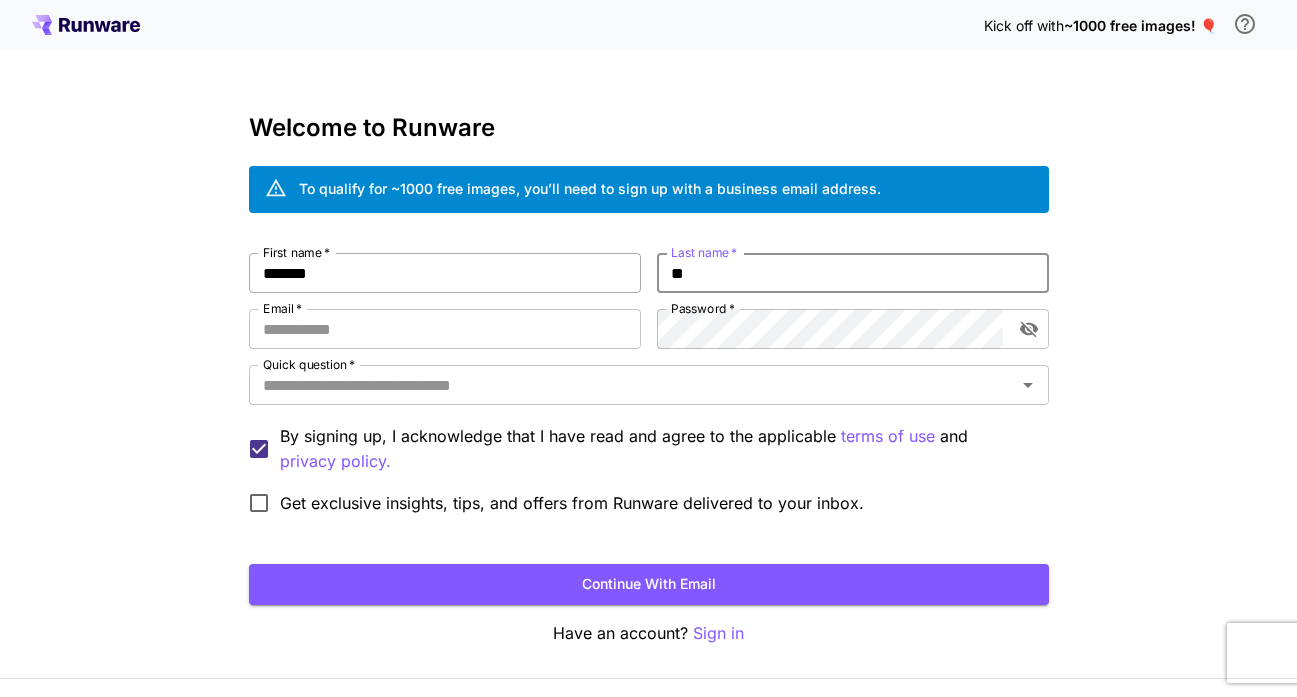 type on "**" 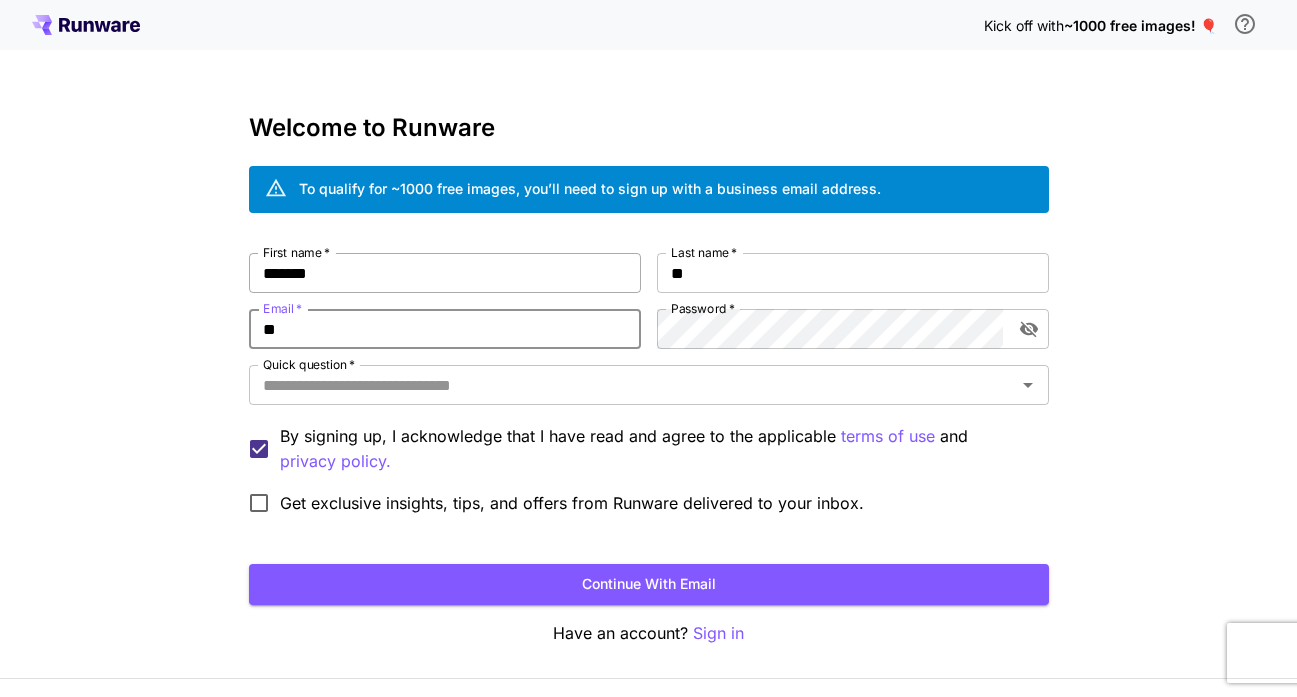 type on "*" 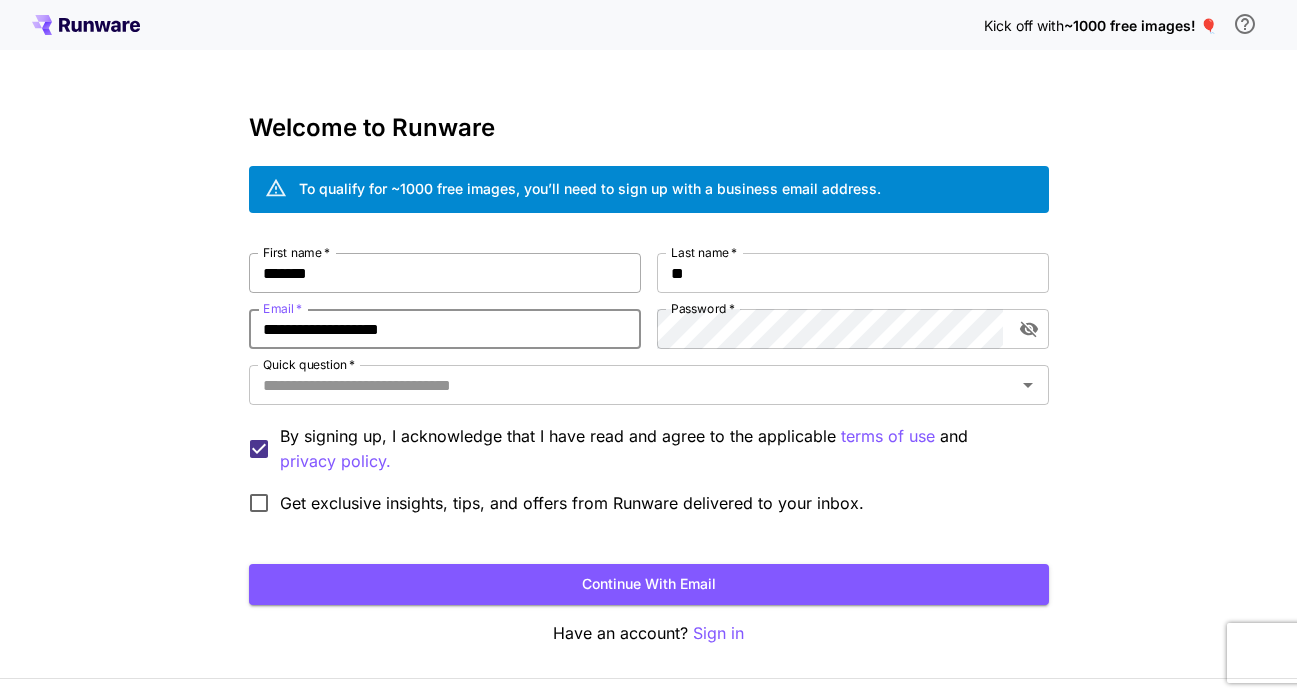 type on "**********" 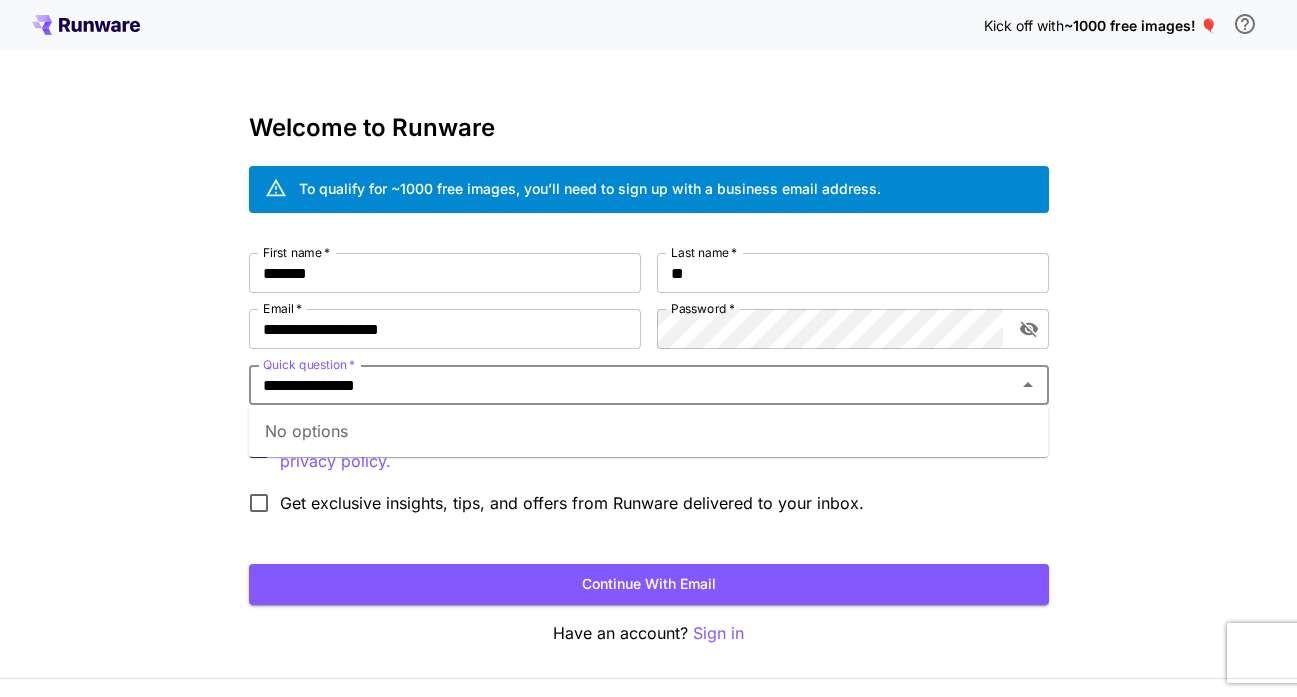 type on "**********" 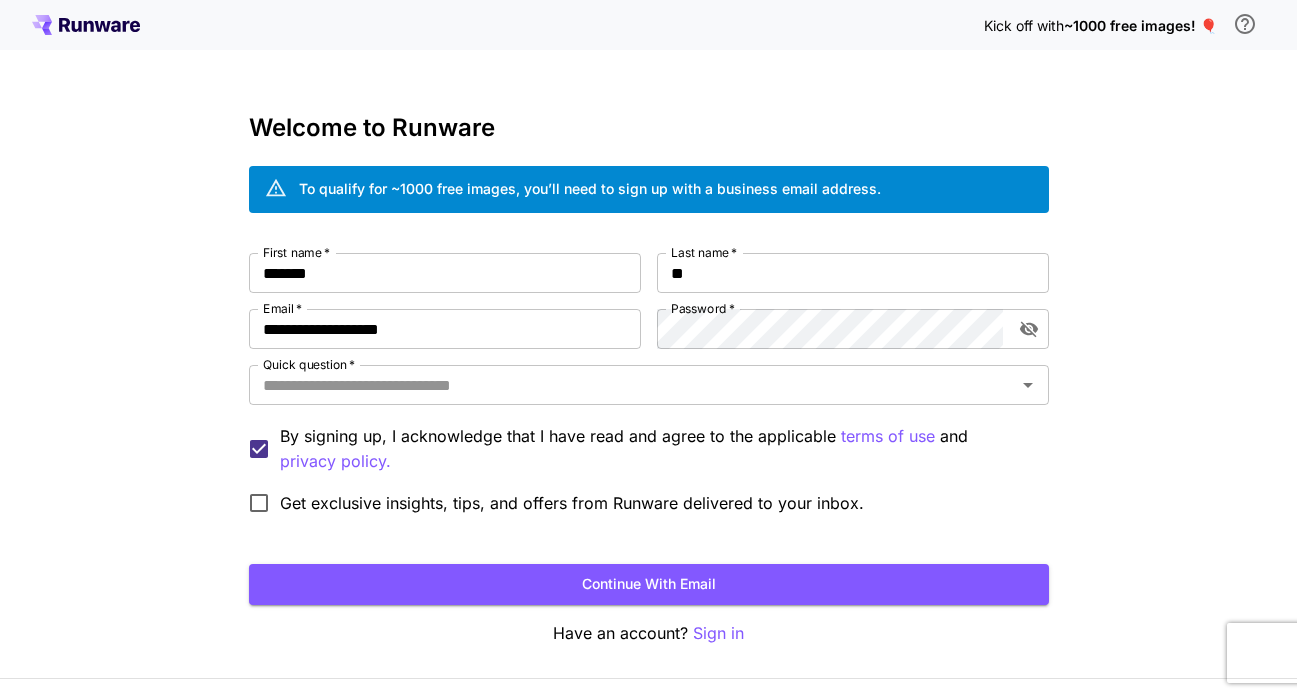 click on "First name   * [NAME] First name   * Last name   * [NAME] Last name   * Email   * [EMAIL] Email   * Password   * Password   * Quick question   * Quick question   * By signing up, I acknowledge that I have read and agree to the applicable   terms of use     and   privacy policy.   Get exclusive insights, tips, and offers from Runware delivered to your inbox. Continue with email" at bounding box center (649, 429) 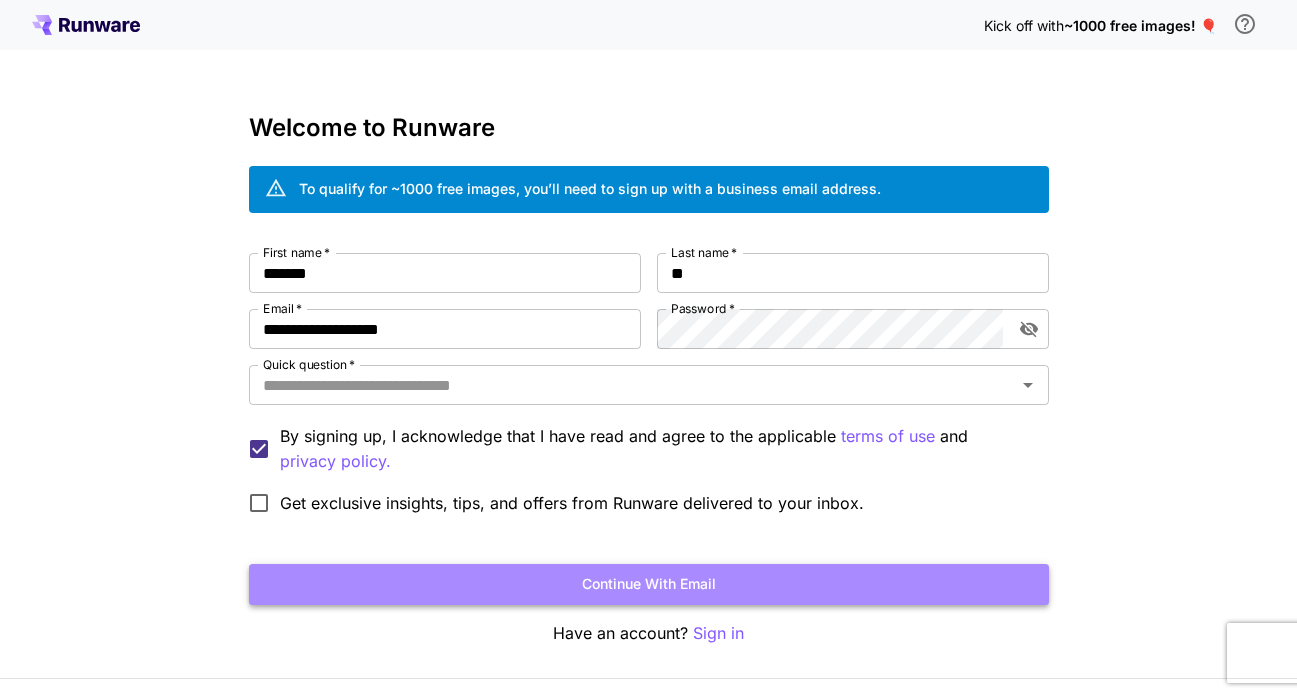click on "Continue with email" at bounding box center [649, 584] 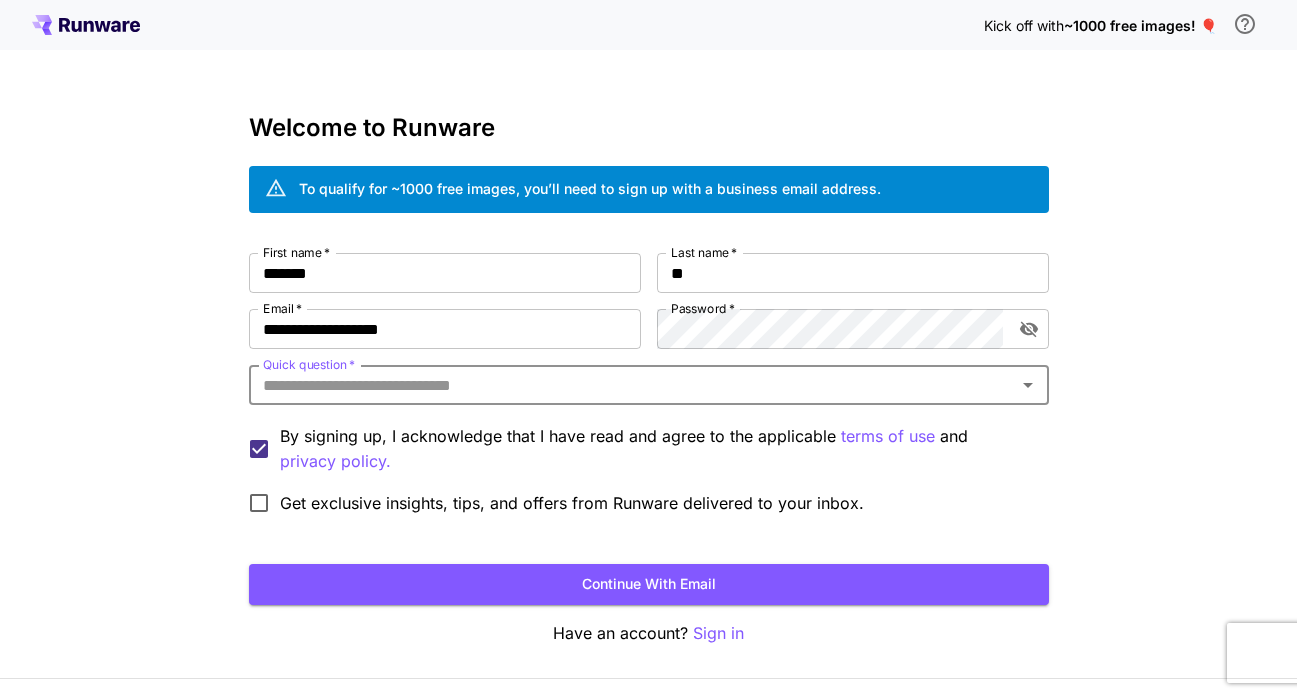 click on "First name   * [NAME] First name   * Last name   * [NAME] Last name   * Email   * [EMAIL] Email   * Password   * Password   * Quick question   * Quick question   * By signing up, I acknowledge that I have read and agree to the applicable   terms of use     and   privacy policy.   Get exclusive insights, tips, and offers from Runware delivered to your inbox." at bounding box center [649, 388] 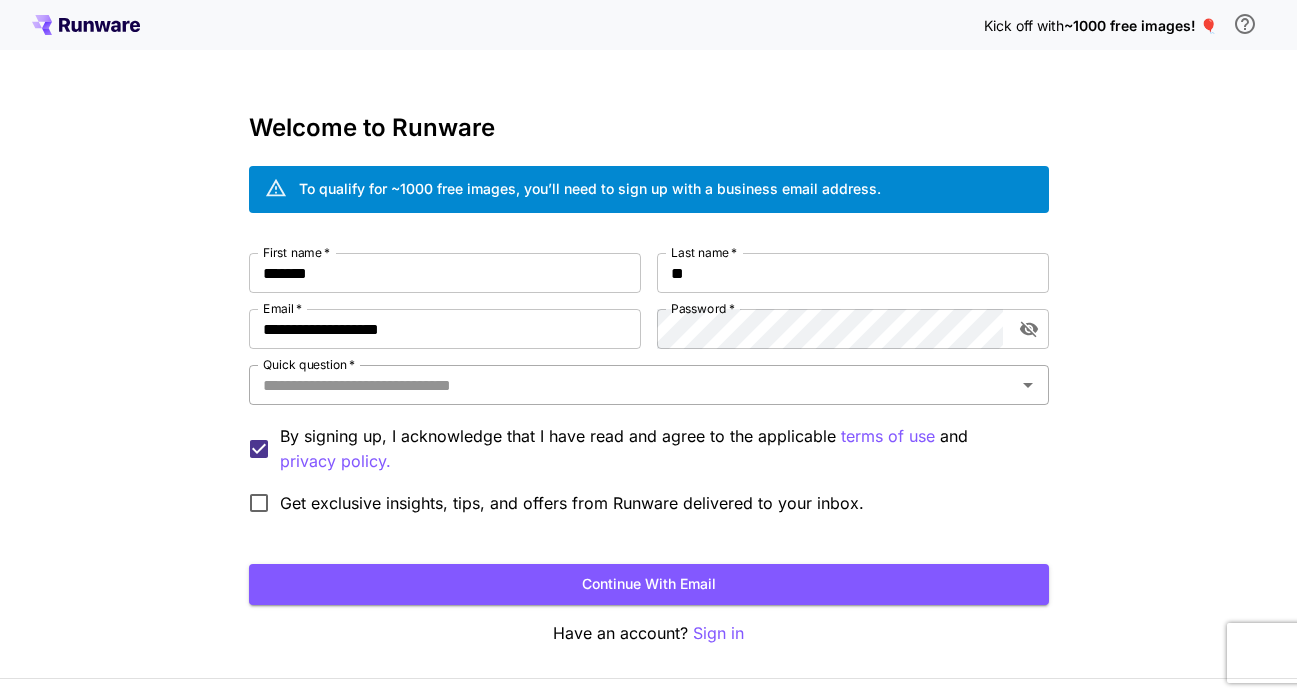 click on "Quick question   *" at bounding box center [632, 385] 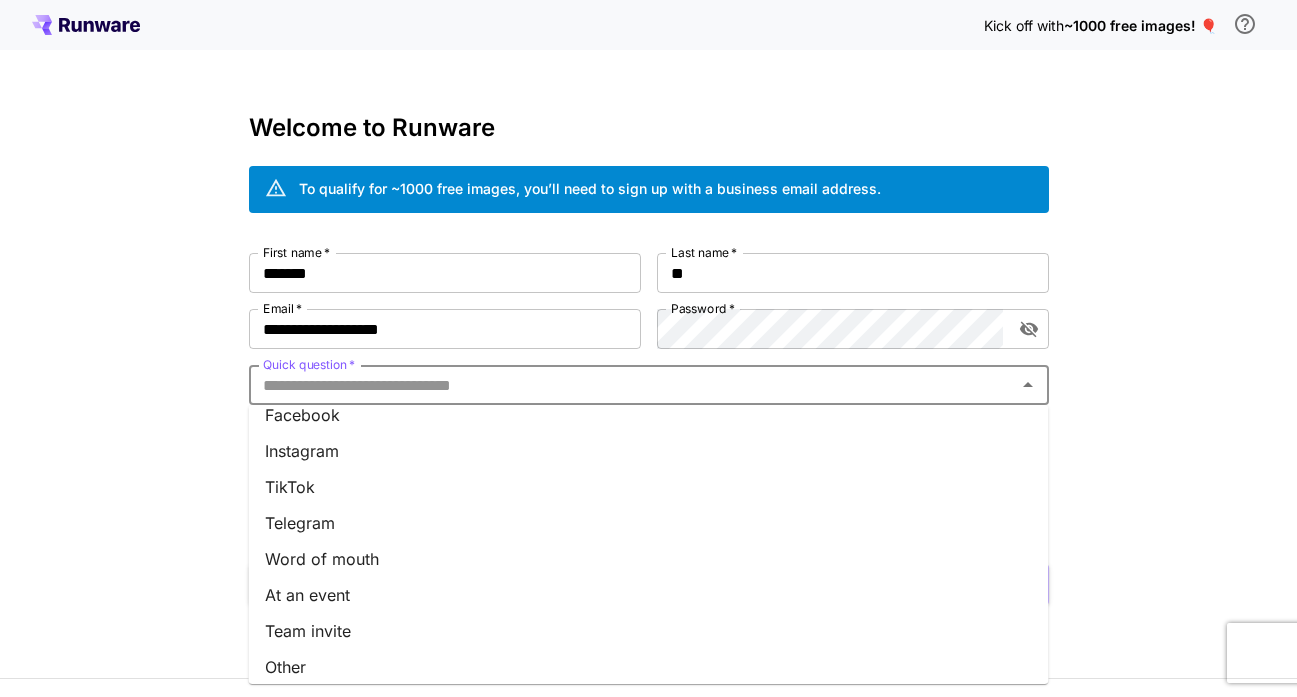 scroll, scrollTop: 277, scrollLeft: 0, axis: vertical 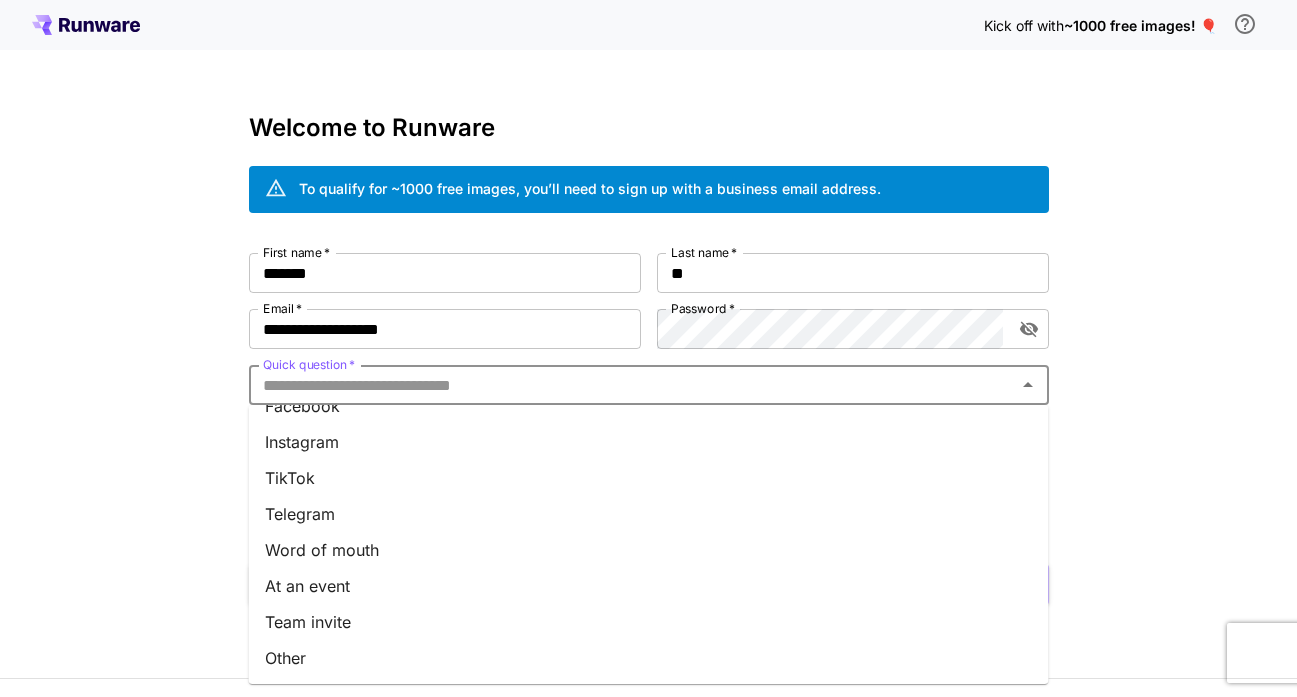 click on "Other" at bounding box center (649, 658) 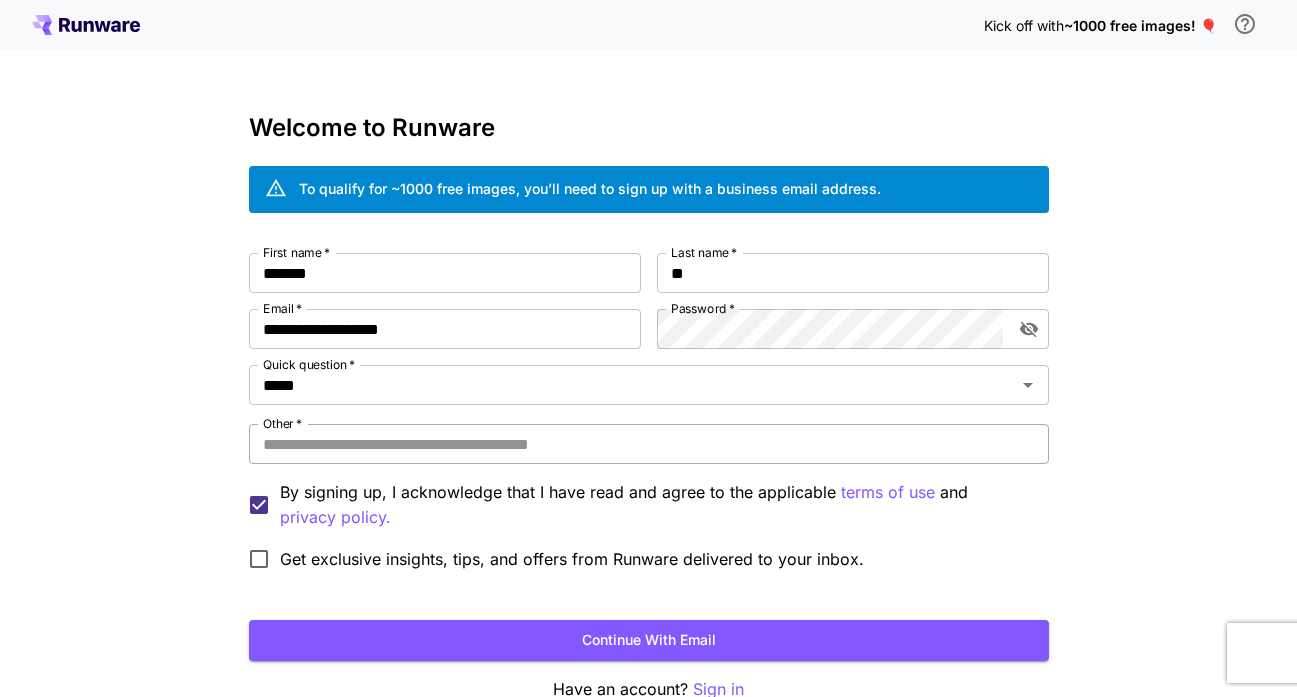 click on "Other   *" at bounding box center [649, 444] 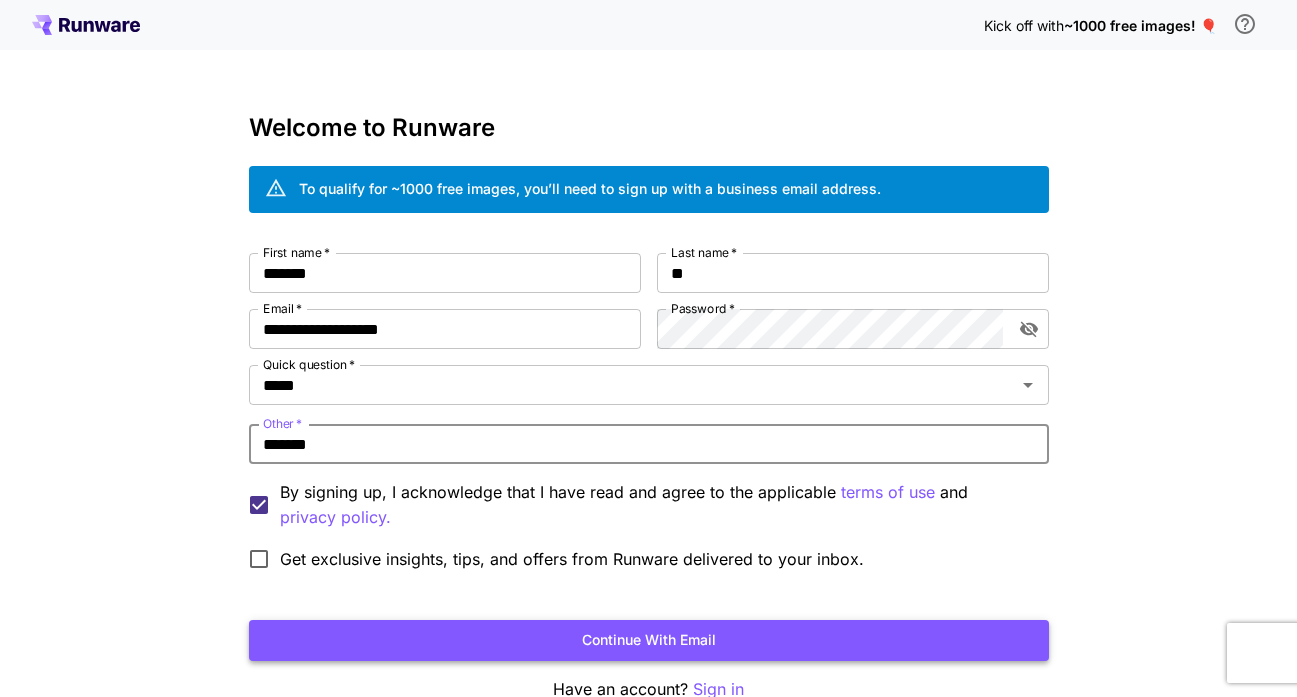 type on "*******" 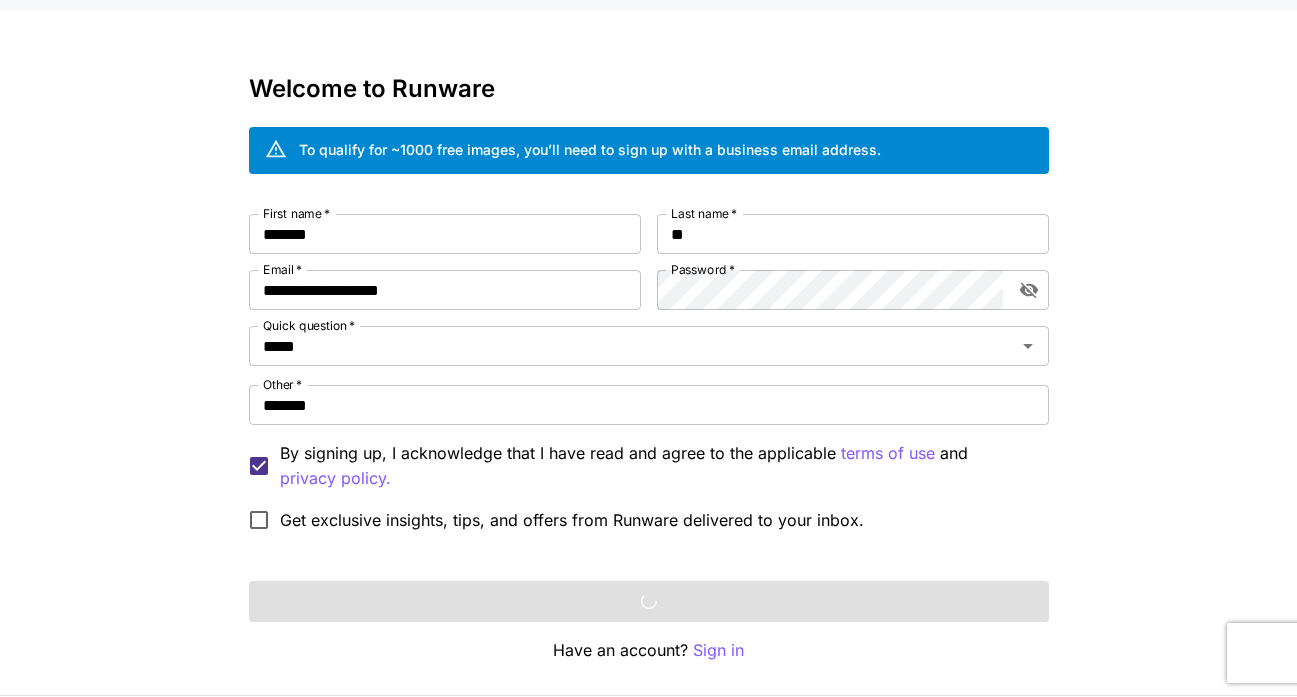 scroll, scrollTop: 111, scrollLeft: 0, axis: vertical 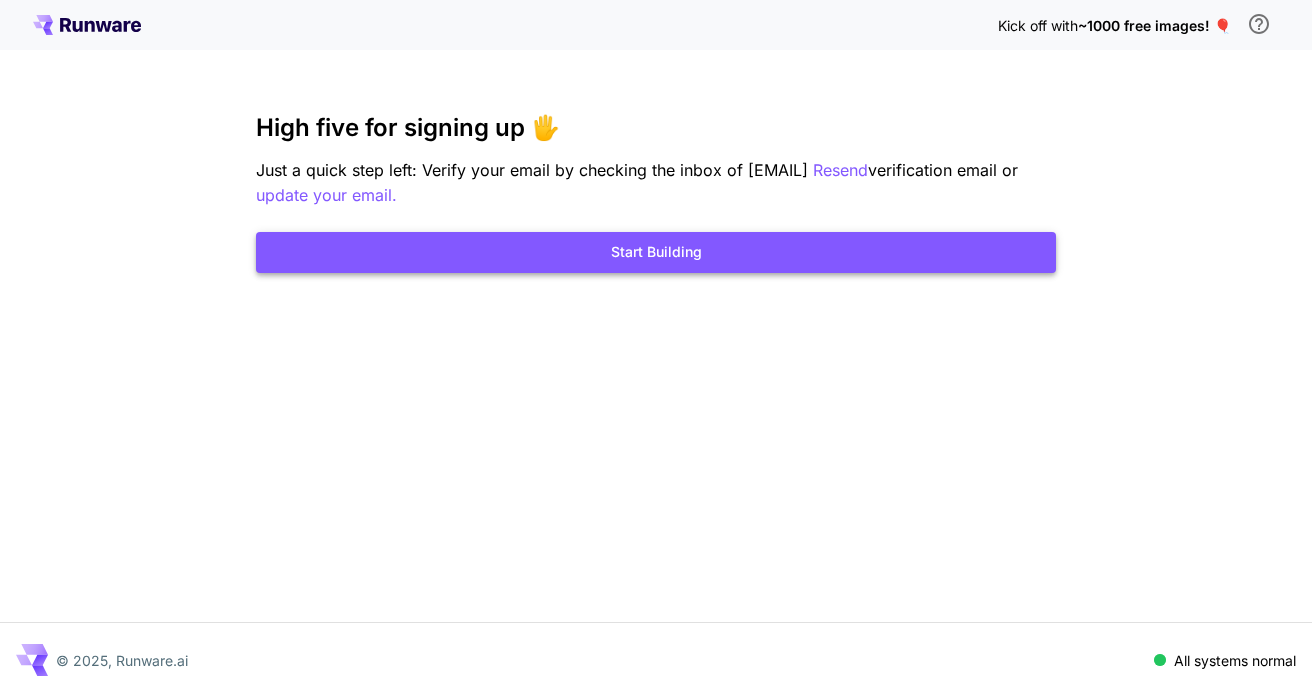 click on "Start Building" at bounding box center (656, 252) 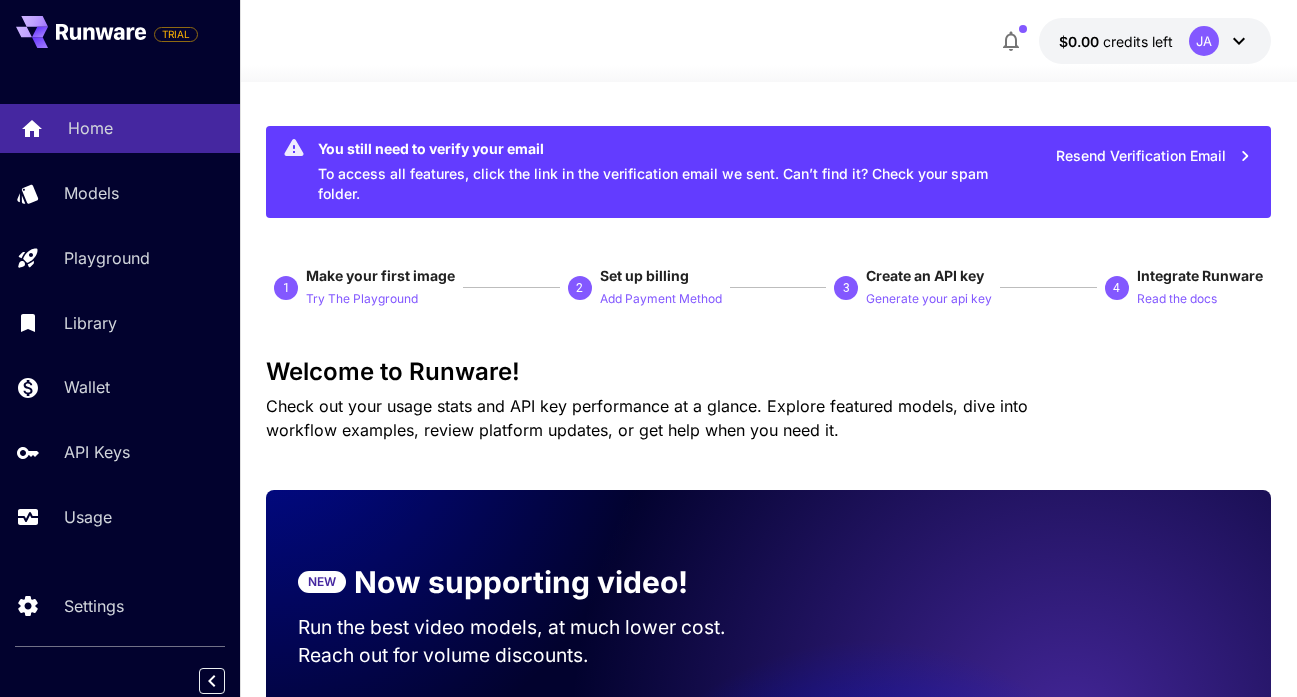 click on "Home" at bounding box center [90, 128] 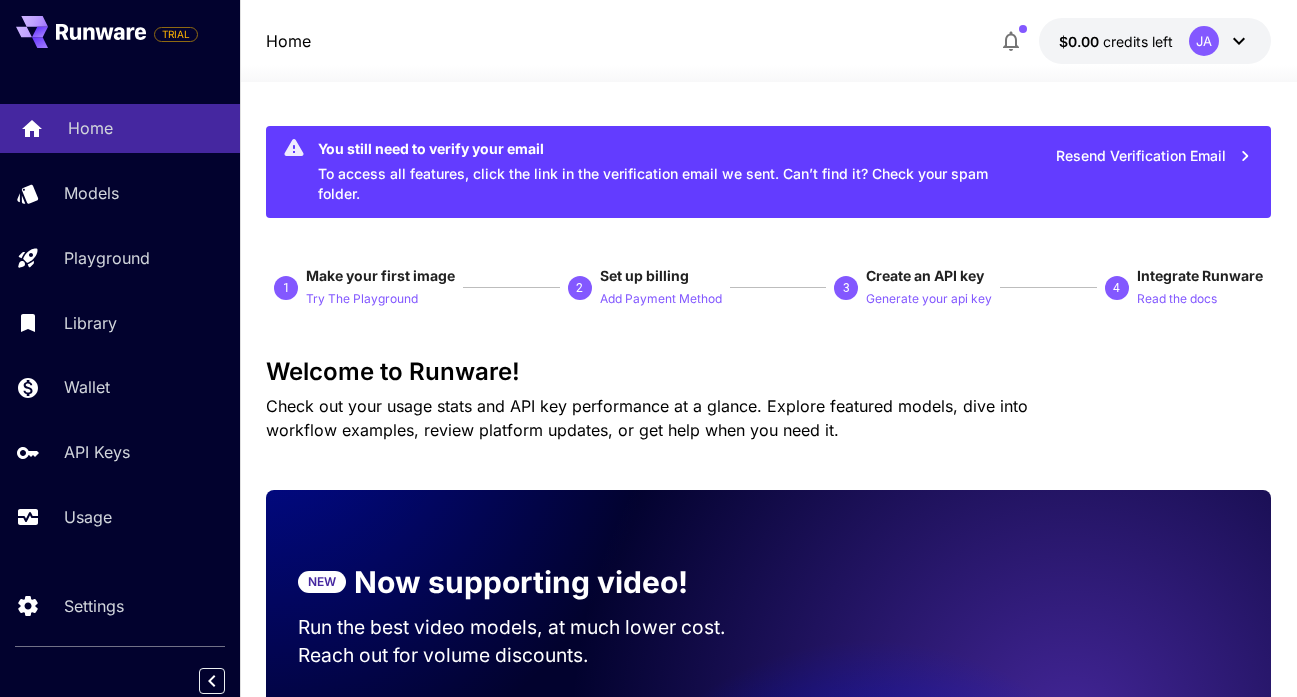 click on "Home" at bounding box center (90, 128) 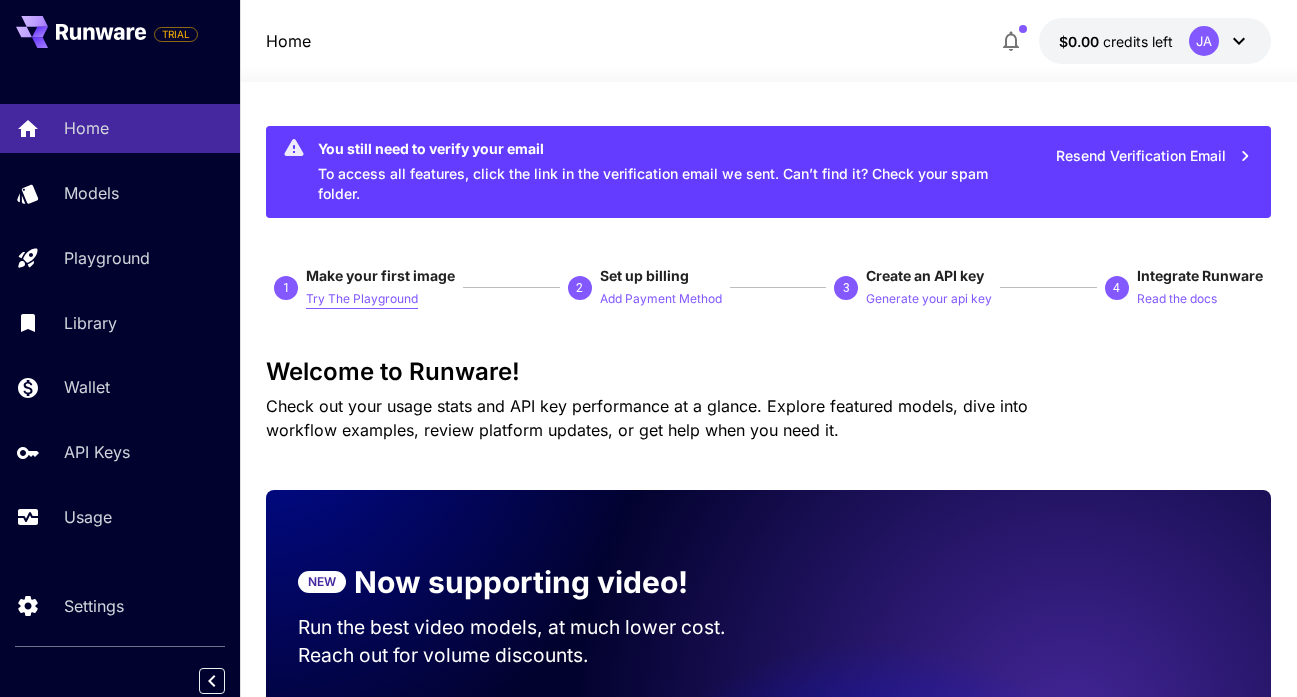 click on "Try The Playground" at bounding box center (362, 299) 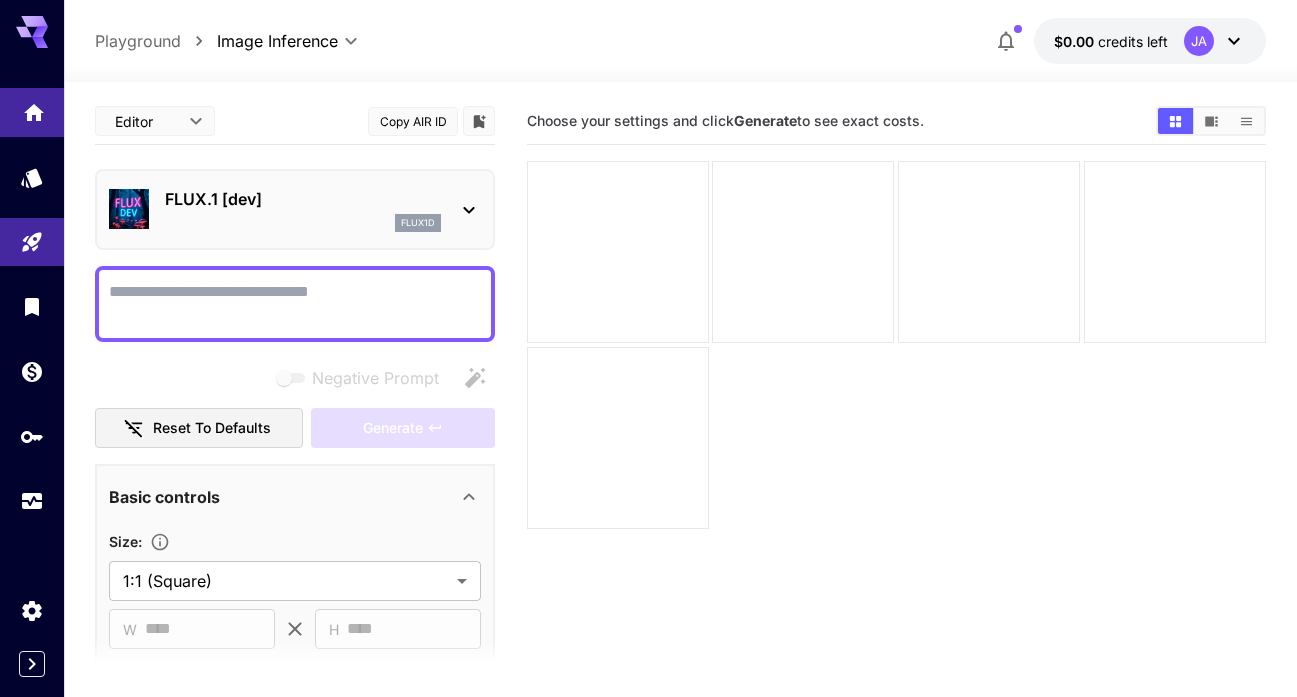 click at bounding box center (32, 112) 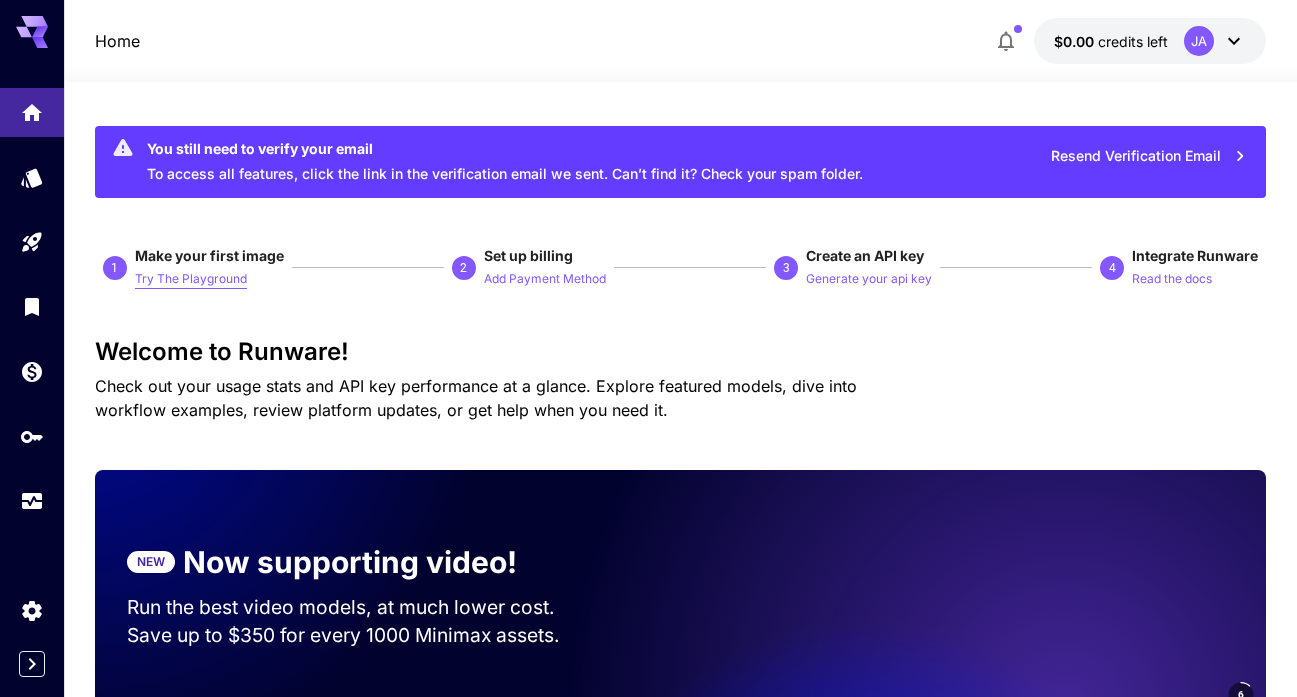 click on "Try The Playground" at bounding box center (191, 279) 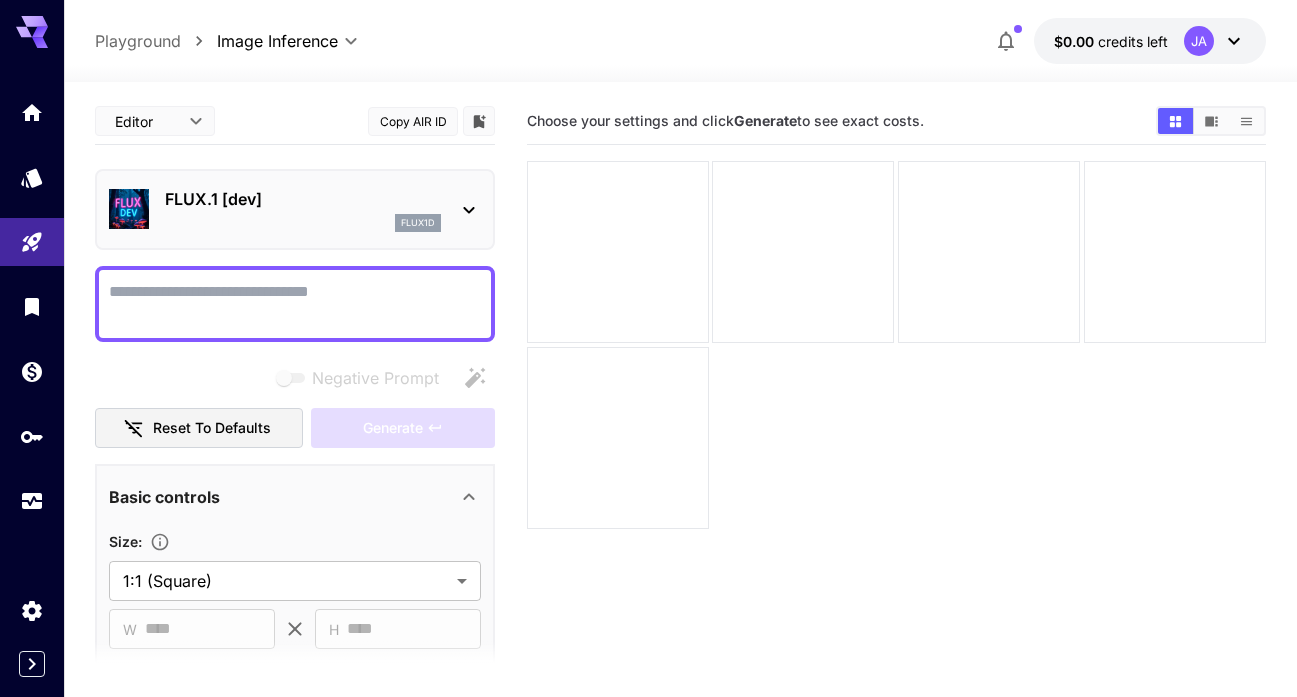 click on "Negative Prompt" at bounding box center [295, 304] 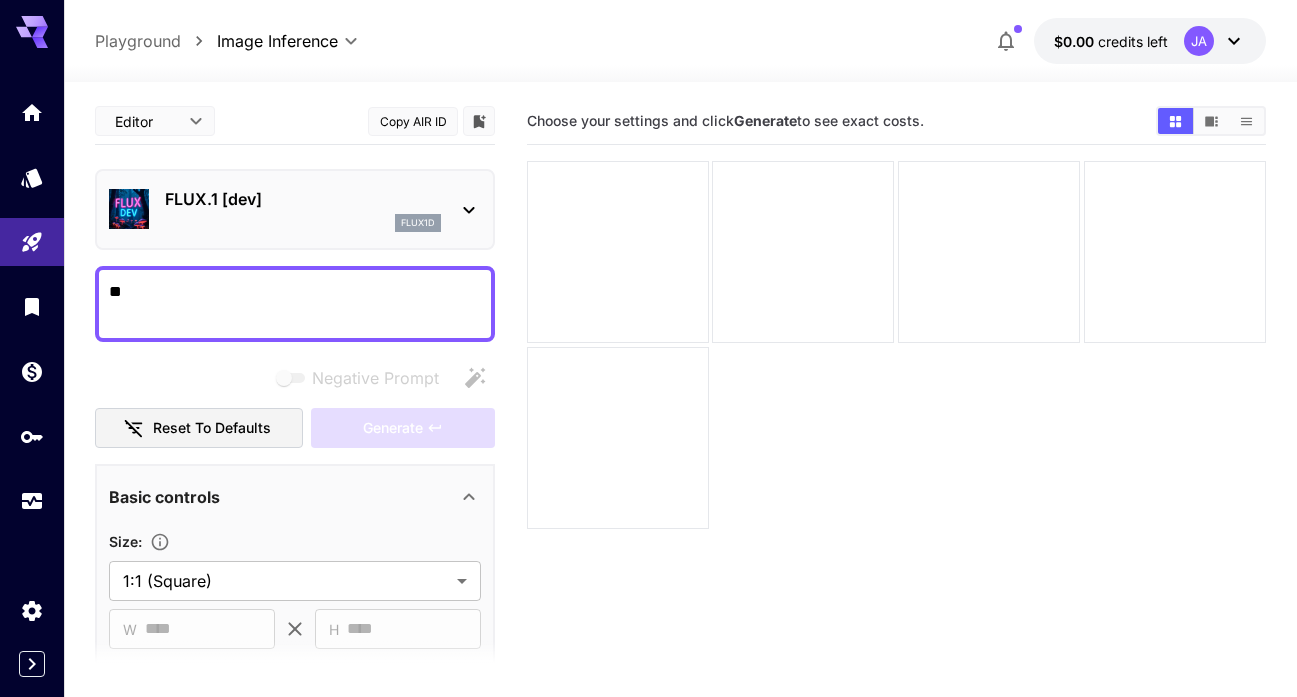 type on "*" 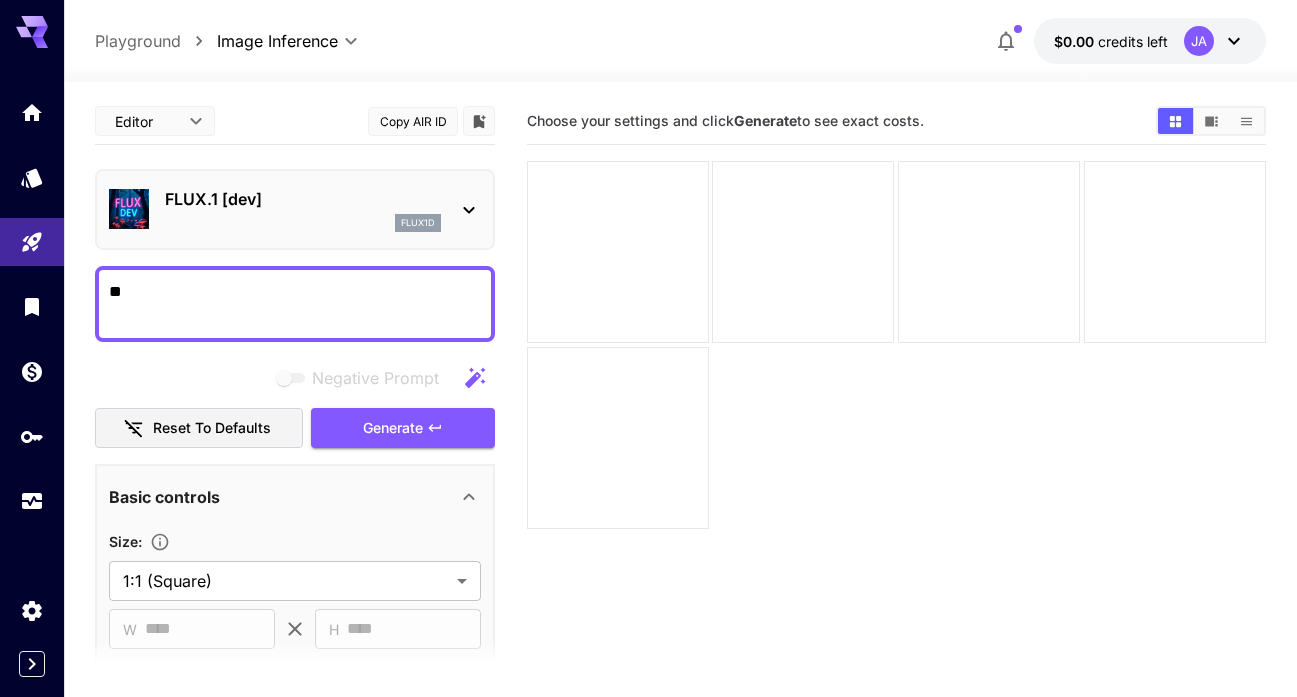 type on "*" 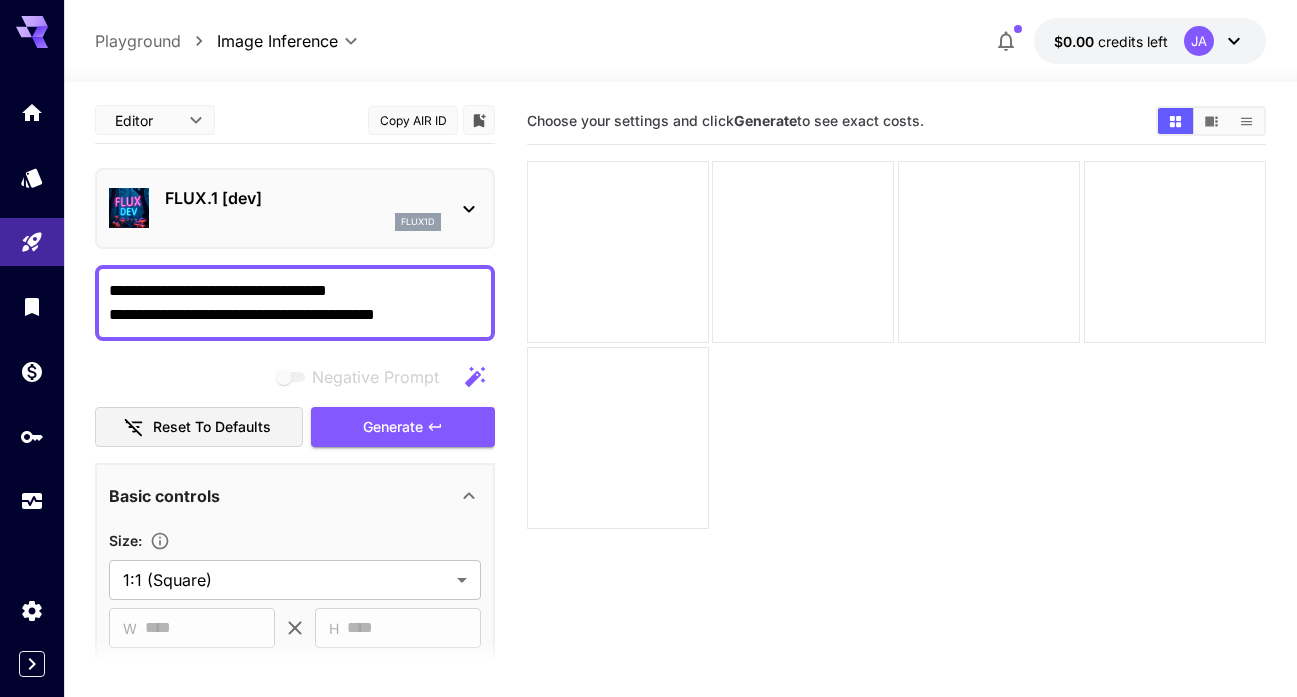 scroll, scrollTop: 0, scrollLeft: 0, axis: both 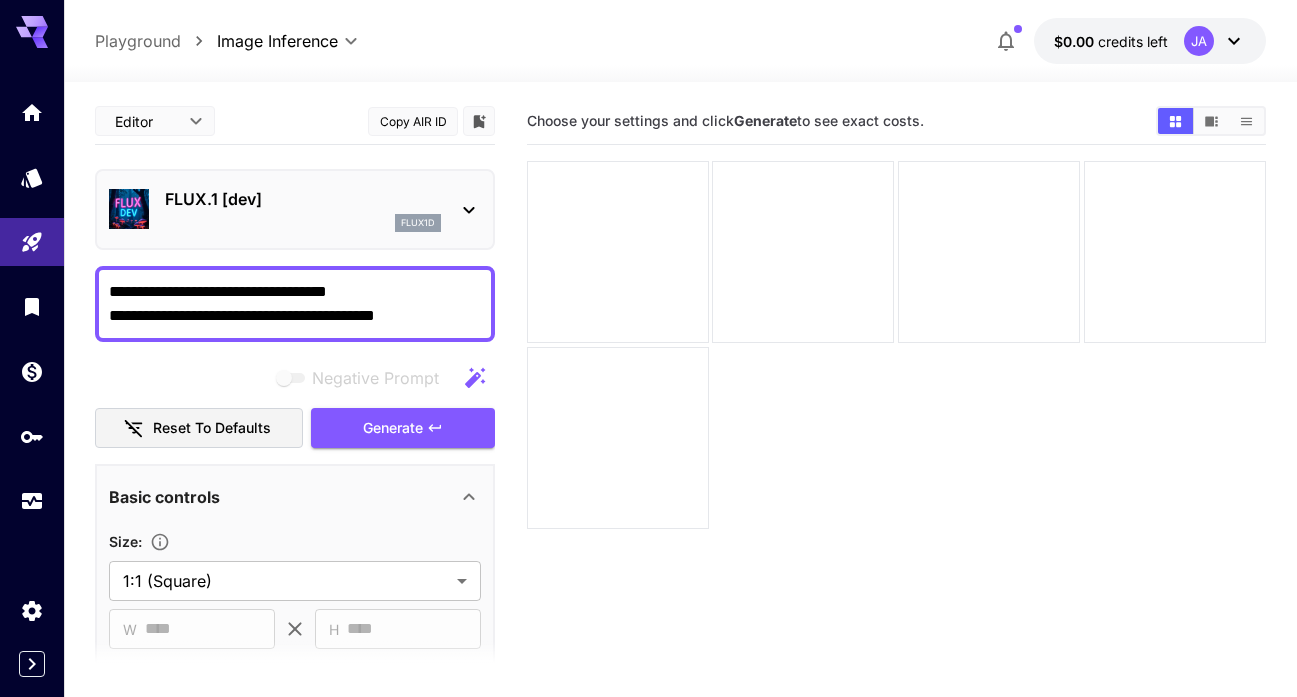 type on "**********" 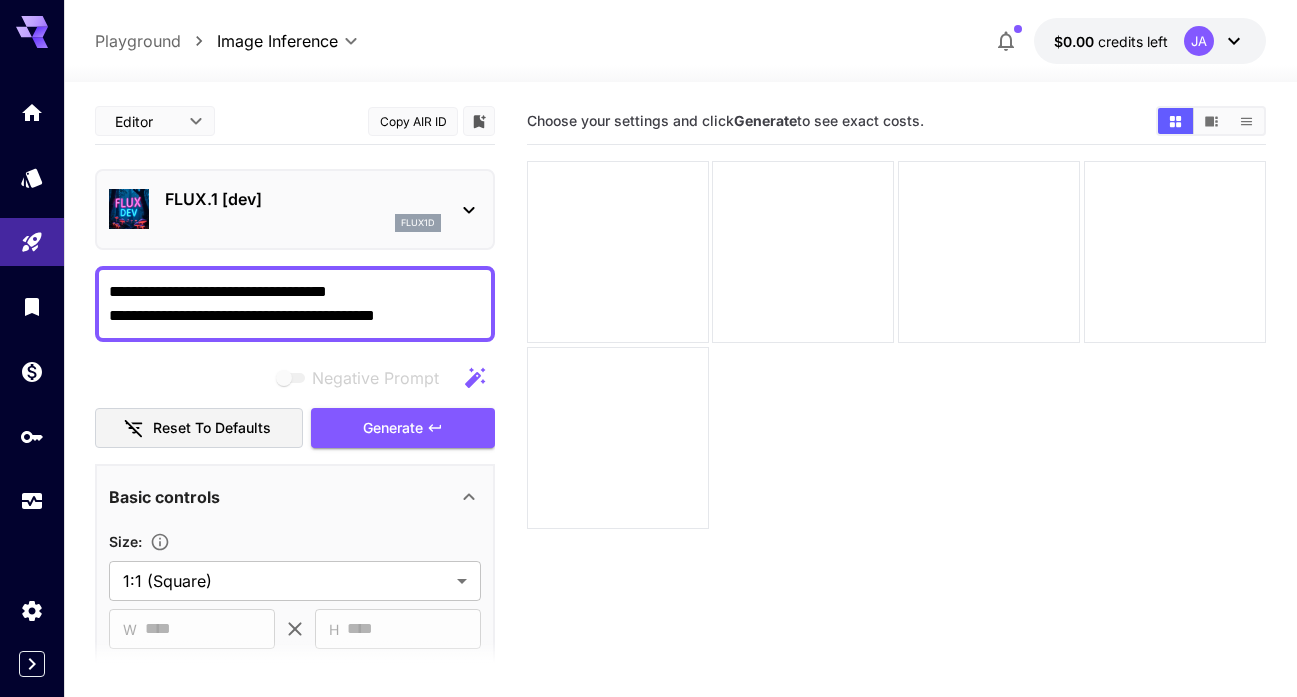 drag, startPoint x: 636, startPoint y: 123, endPoint x: 944, endPoint y: 129, distance: 308.05844 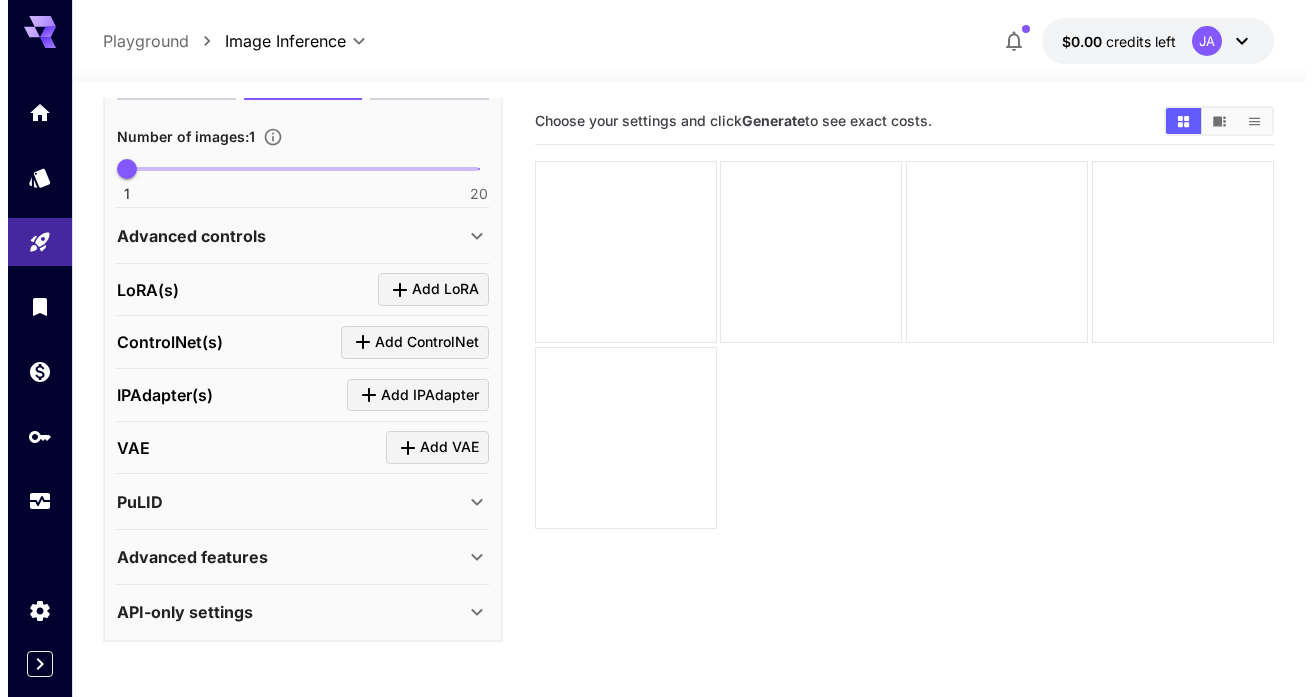 scroll, scrollTop: 0, scrollLeft: 0, axis: both 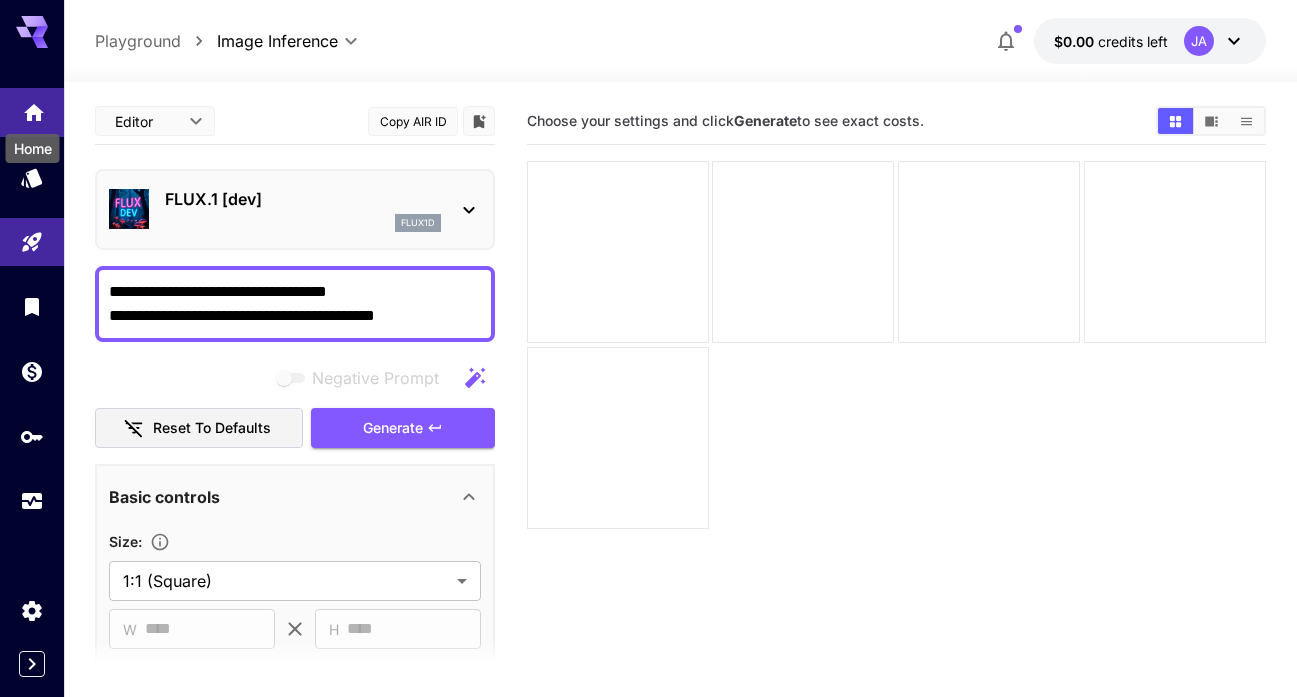 click 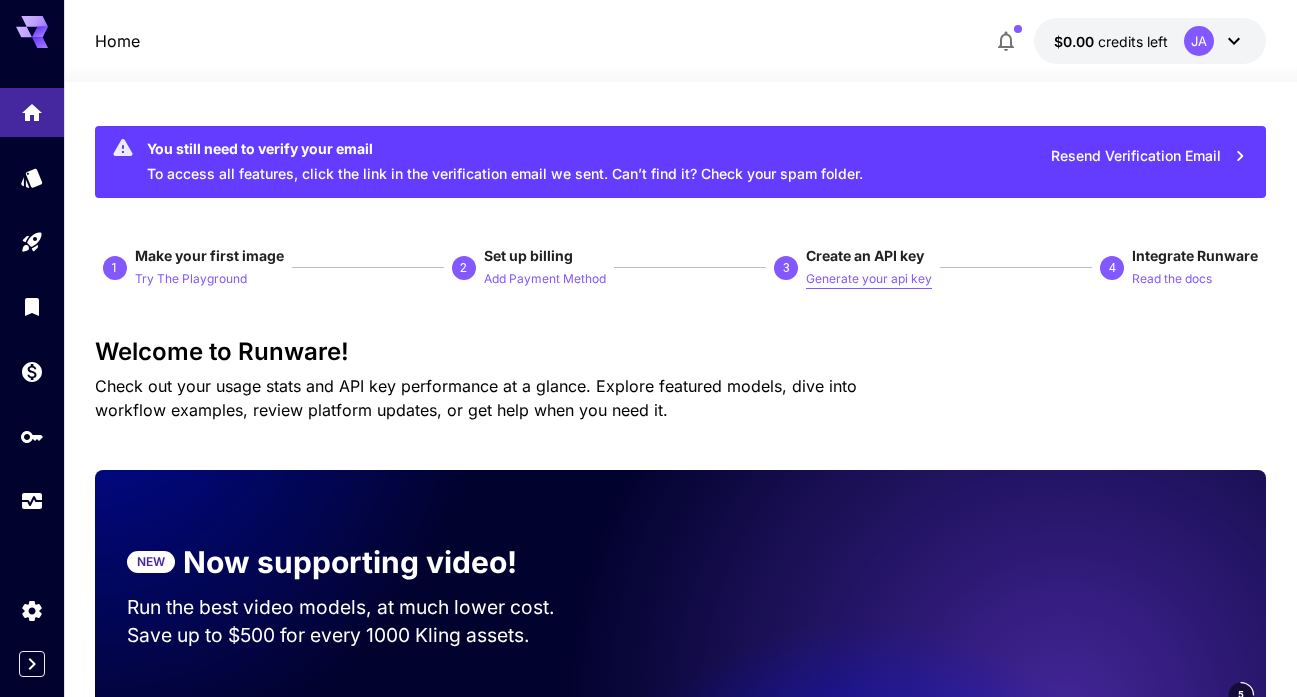click on "Generate your api key" at bounding box center (869, 279) 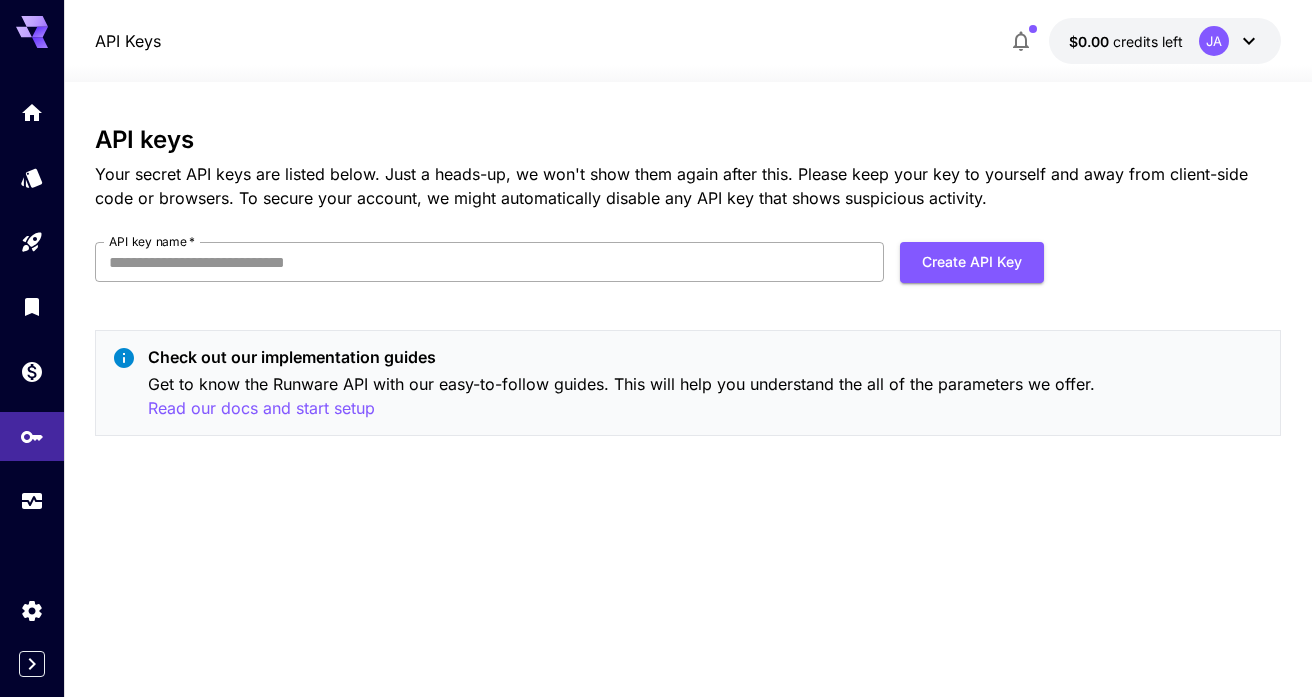 click on "API key name   *" at bounding box center [489, 262] 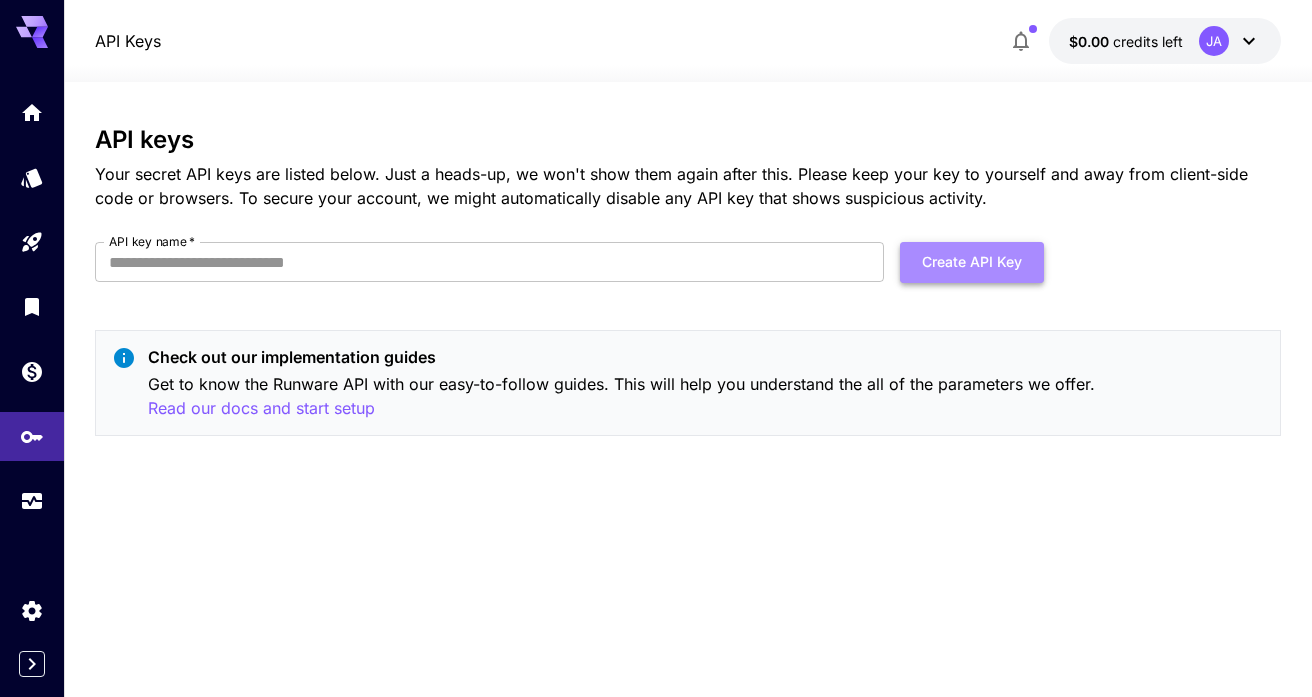 click on "Create API Key" at bounding box center (972, 262) 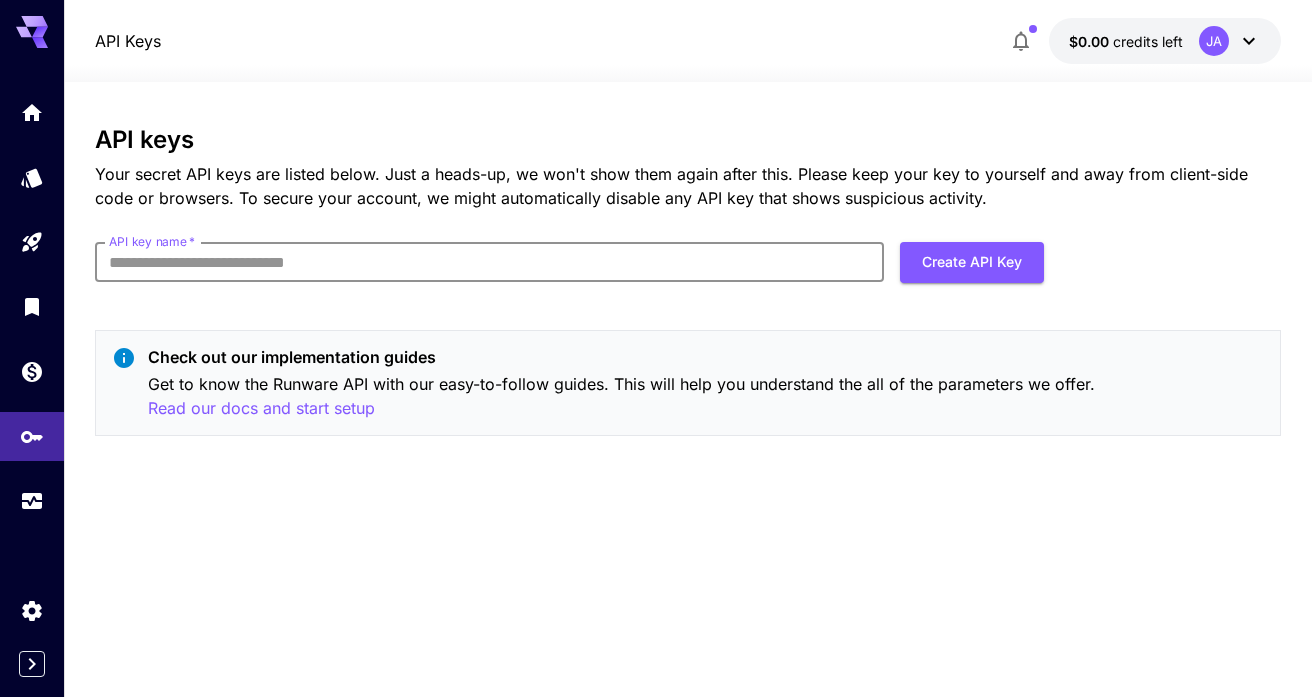 click on "API key name   *" at bounding box center (489, 262) 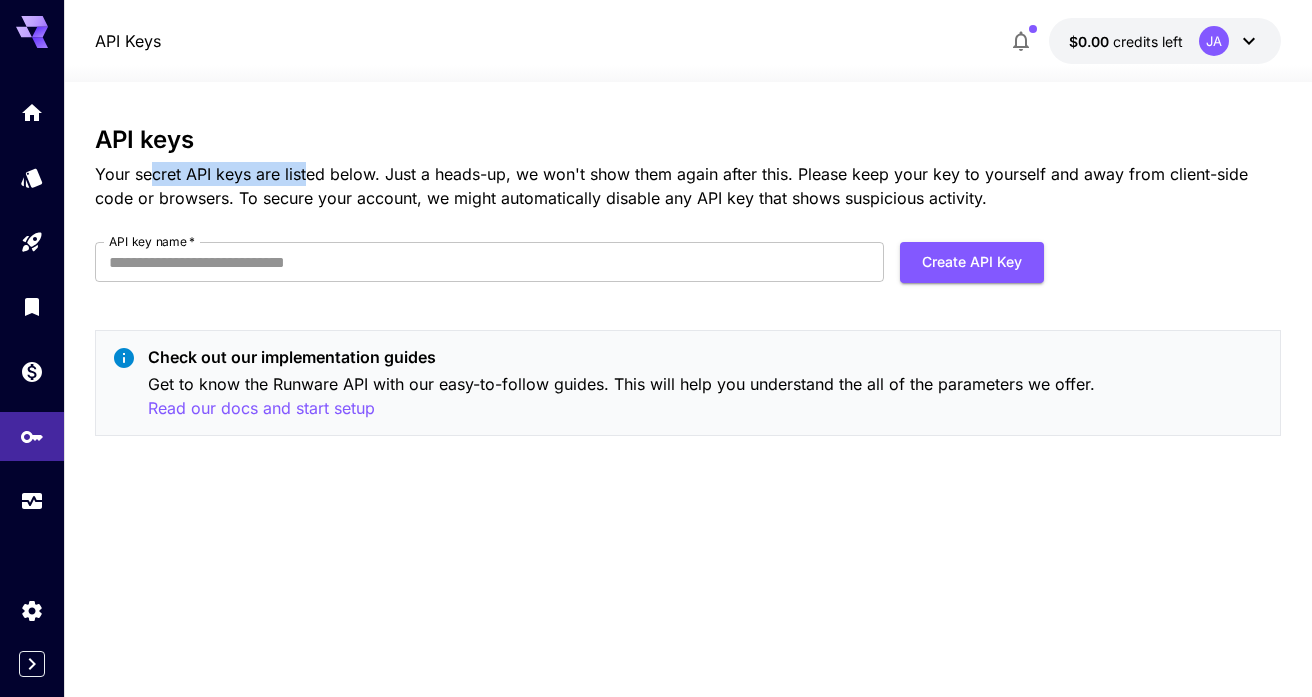 drag, startPoint x: 157, startPoint y: 174, endPoint x: 309, endPoint y: 172, distance: 152.01315 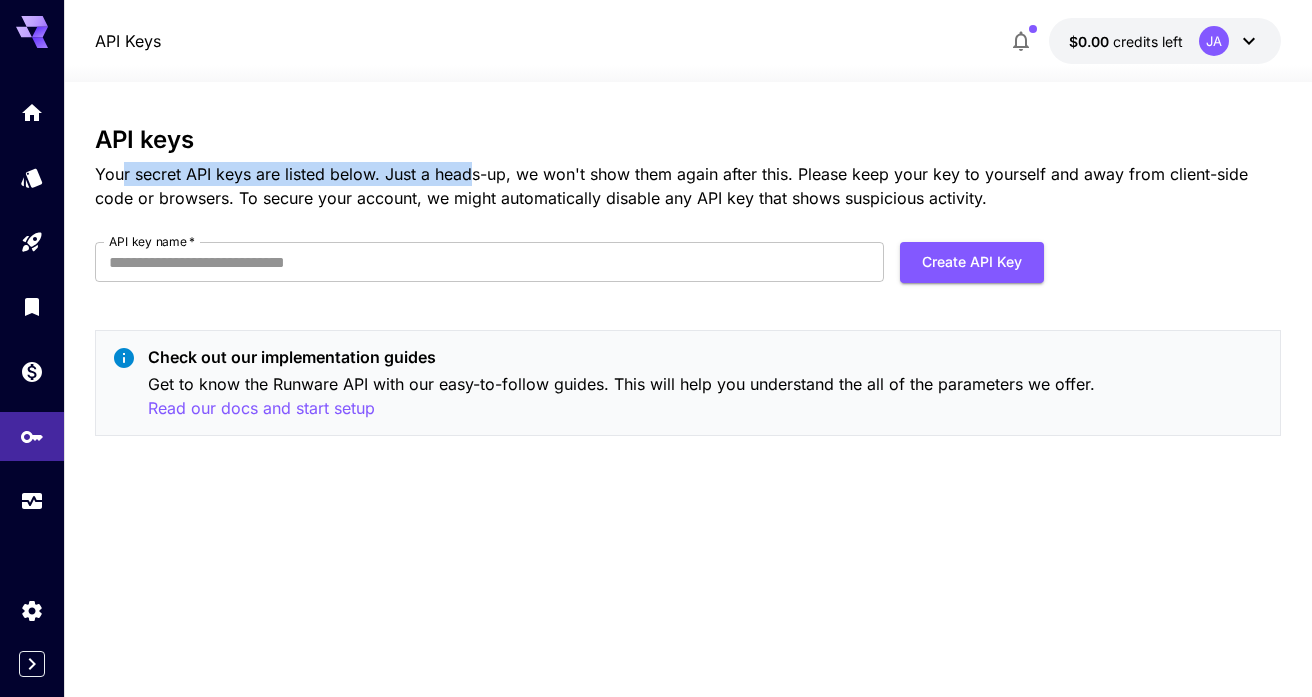 drag, startPoint x: 249, startPoint y: 176, endPoint x: 470, endPoint y: 174, distance: 221.00905 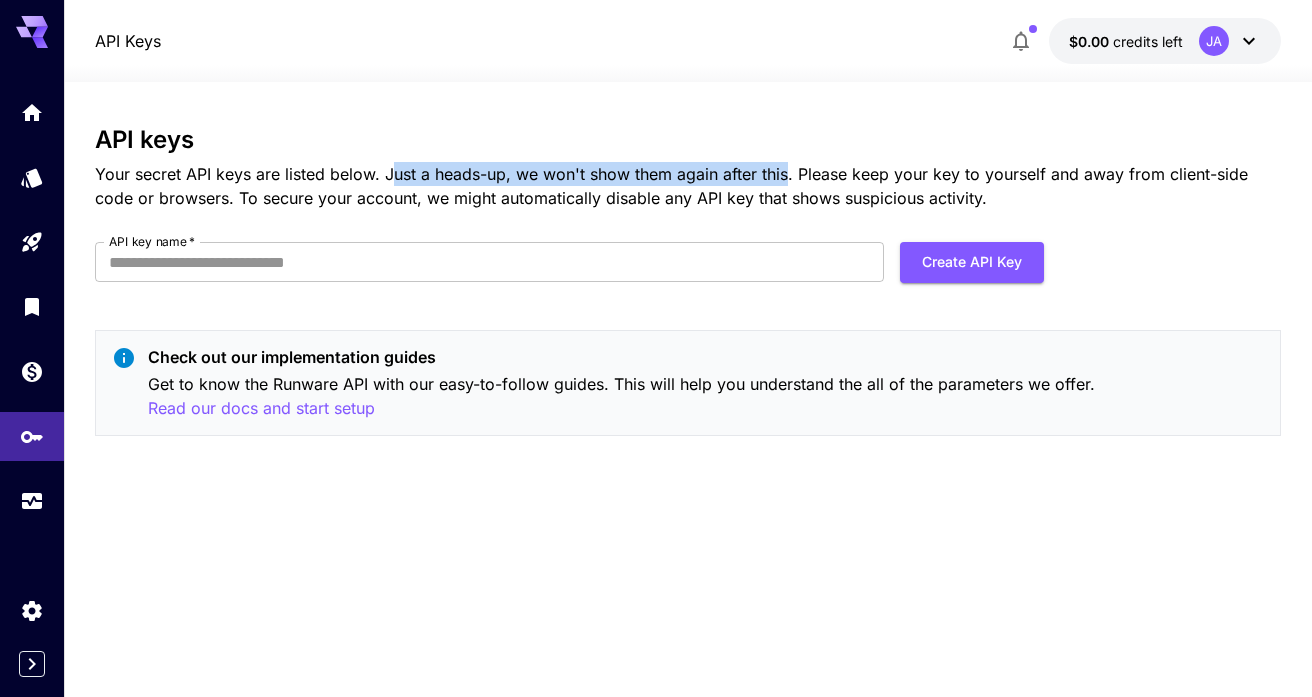 drag, startPoint x: 390, startPoint y: 178, endPoint x: 786, endPoint y: 178, distance: 396 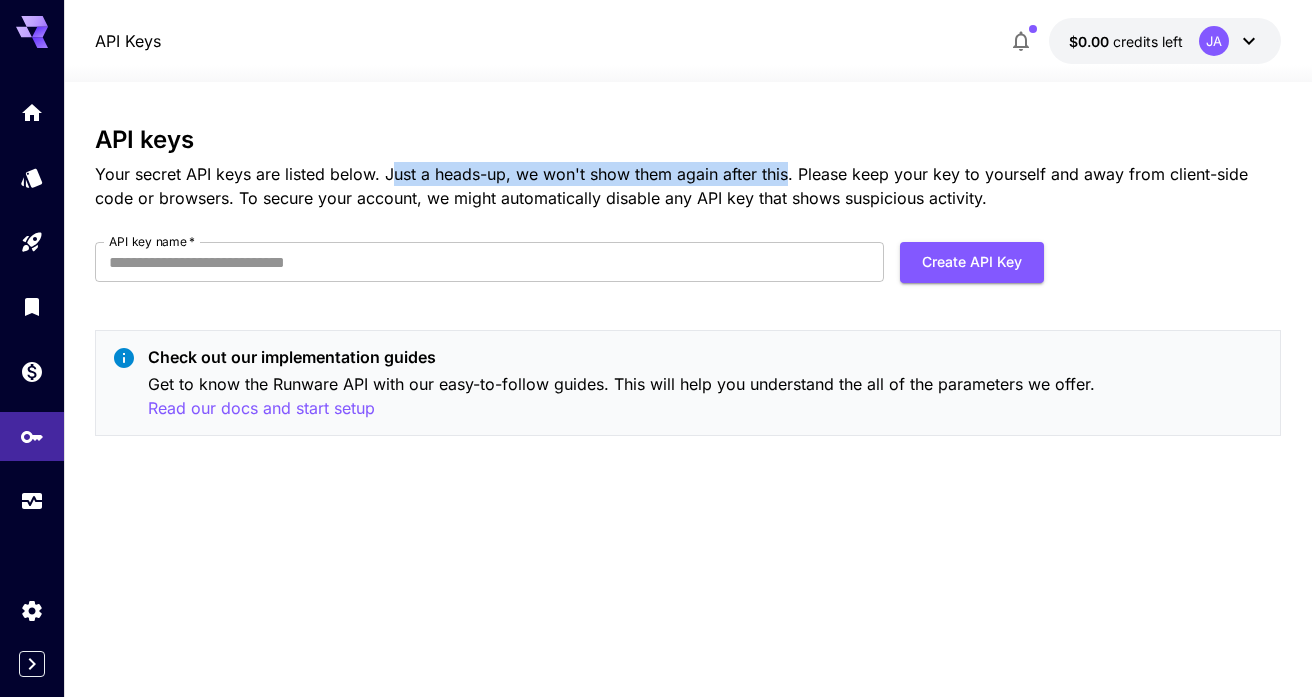 click on "Your secret API keys are listed below. Just a heads-up, we won't show them again after this. Please keep your key to yourself and away from client-side code or browsers. To secure your account, we might automatically disable any API key that shows suspicious activity." at bounding box center (688, 186) 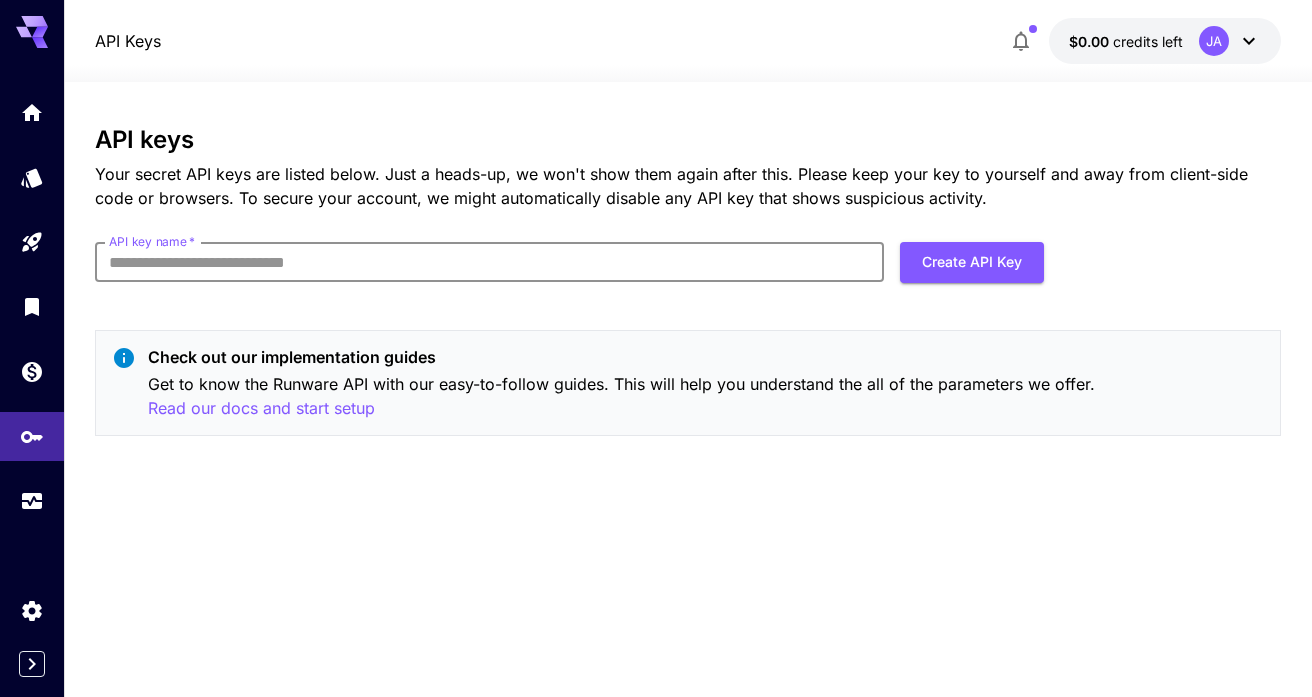 click on "API key name   *" at bounding box center [489, 262] 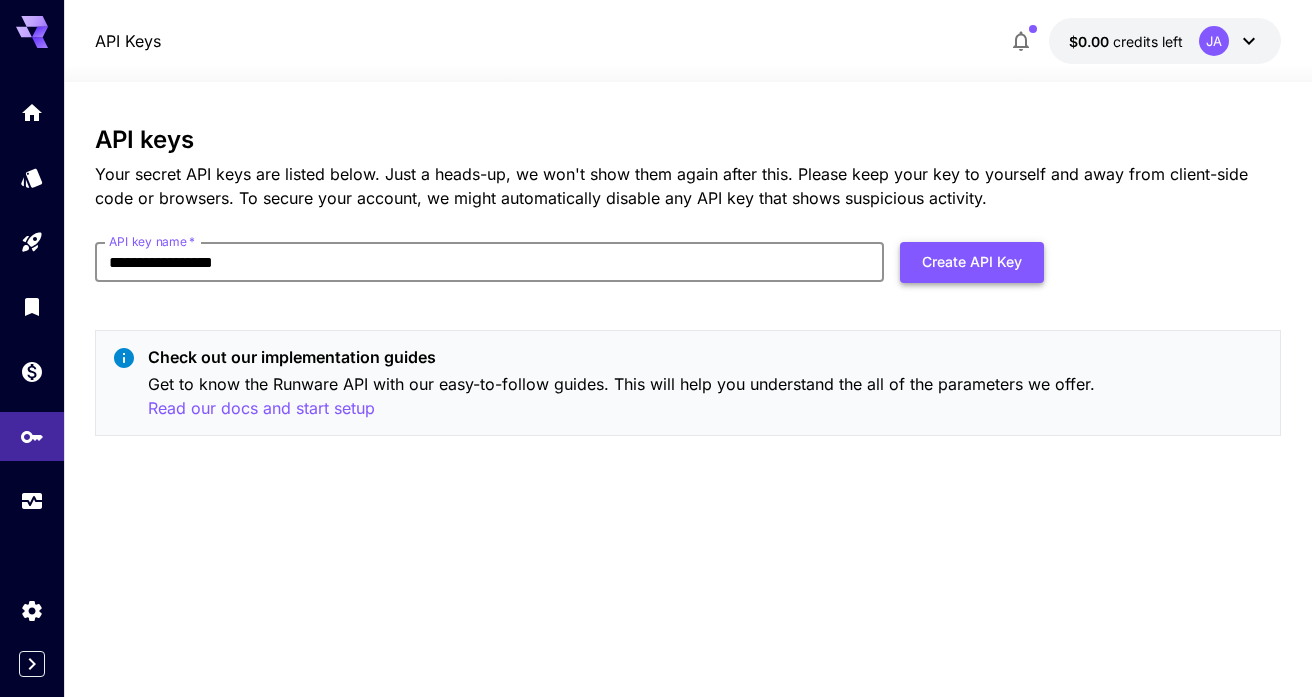 type on "**********" 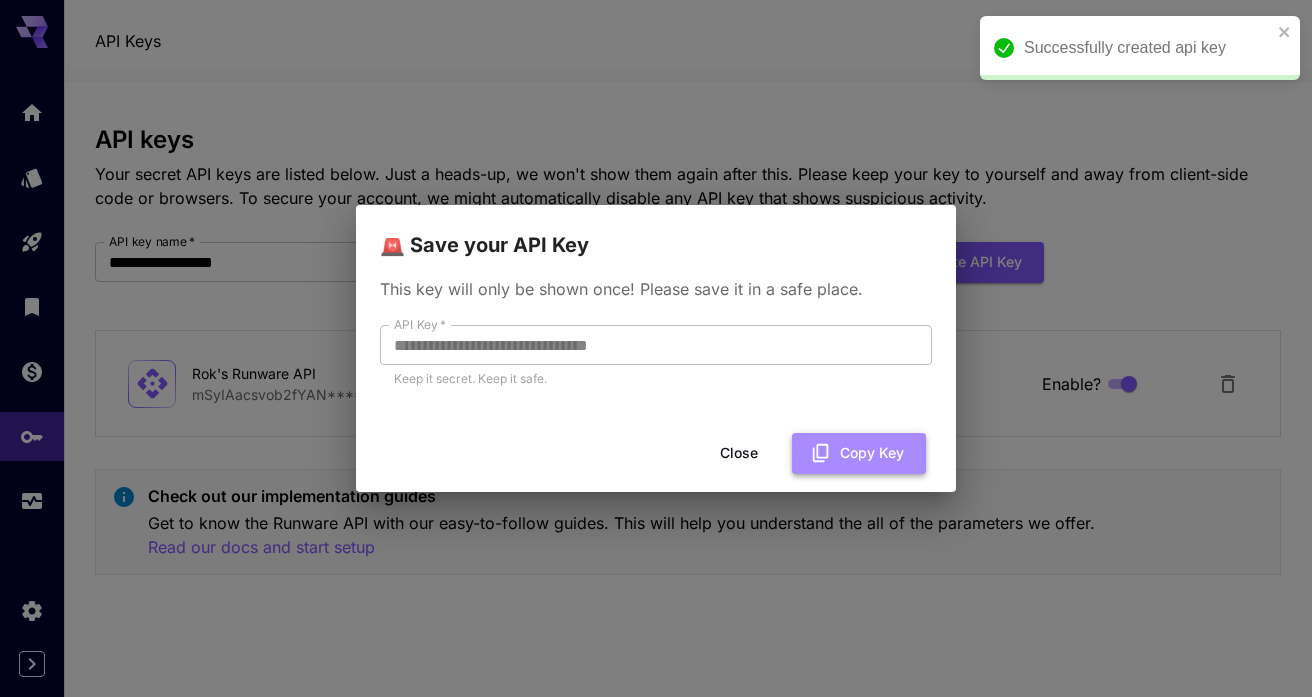 click on "Copy Key" at bounding box center (859, 453) 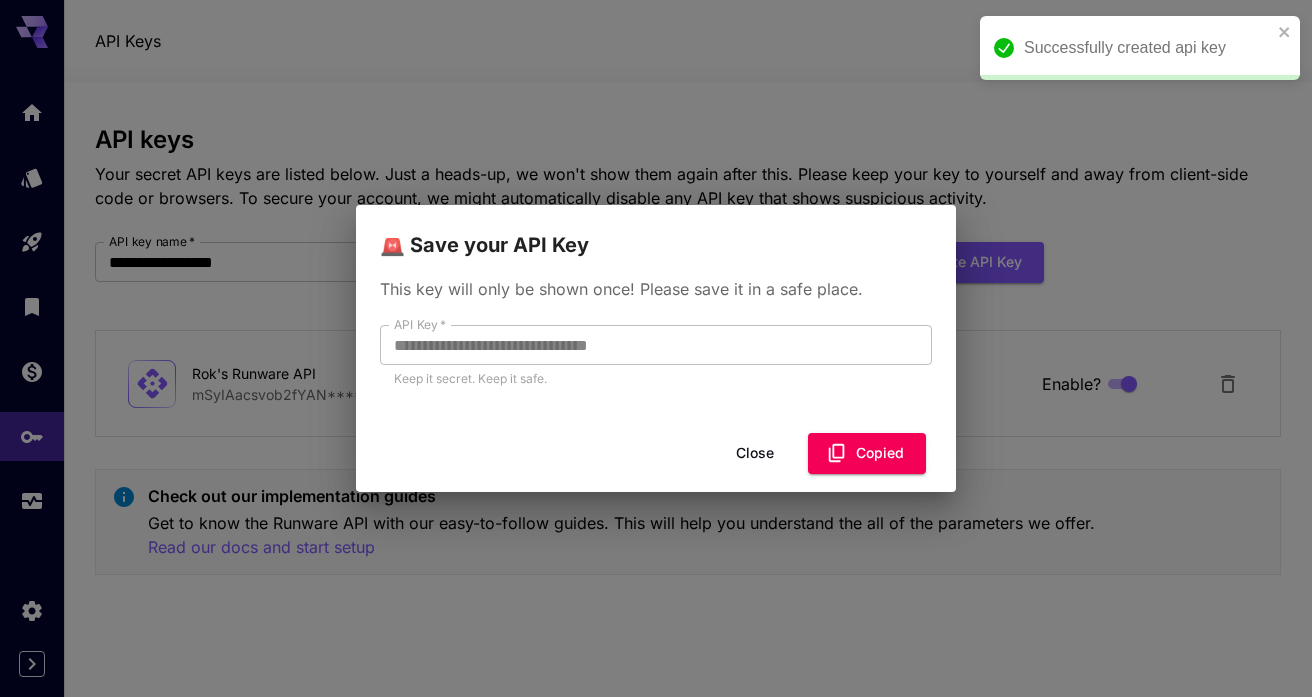 type 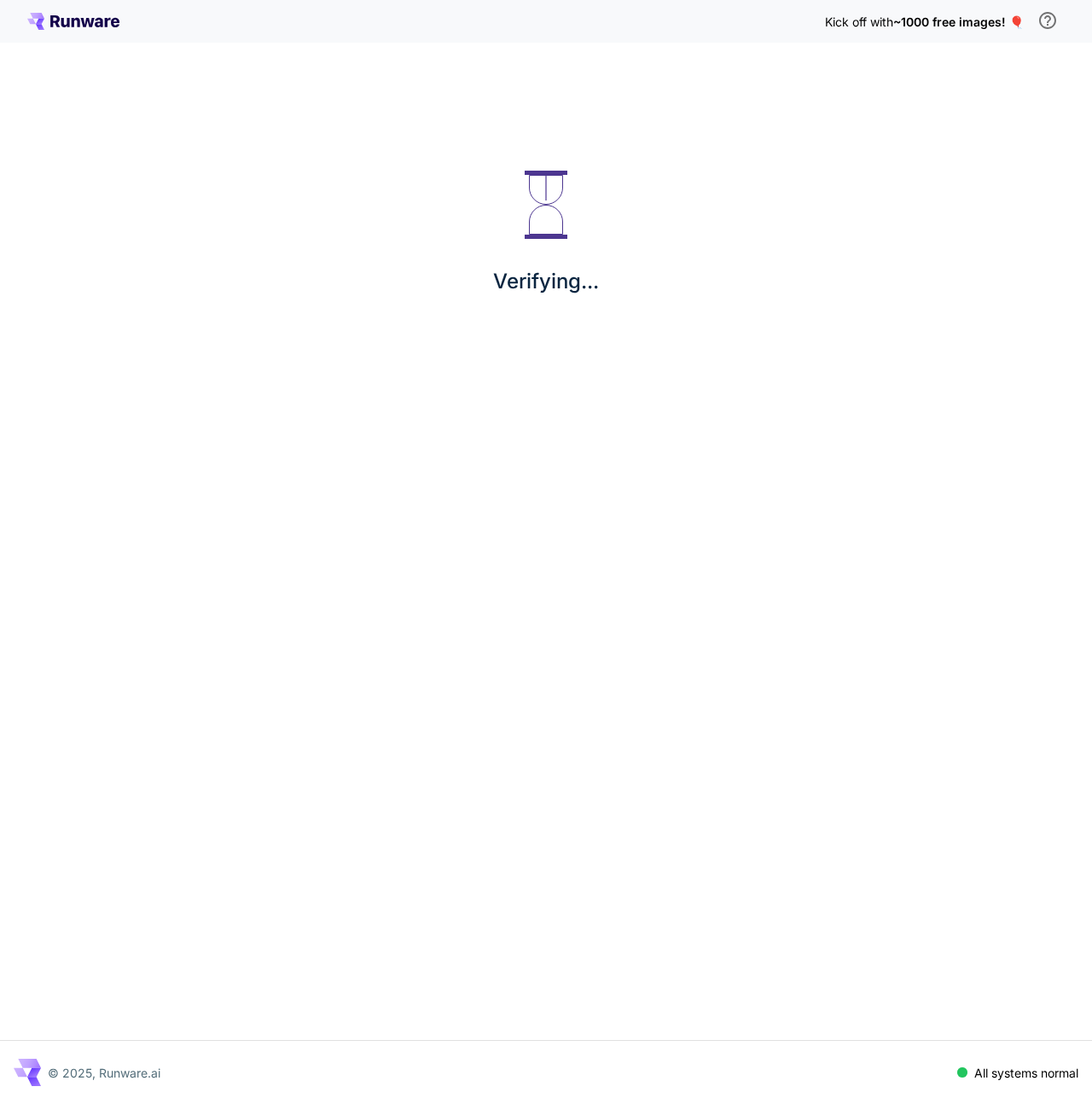 scroll, scrollTop: 0, scrollLeft: 0, axis: both 